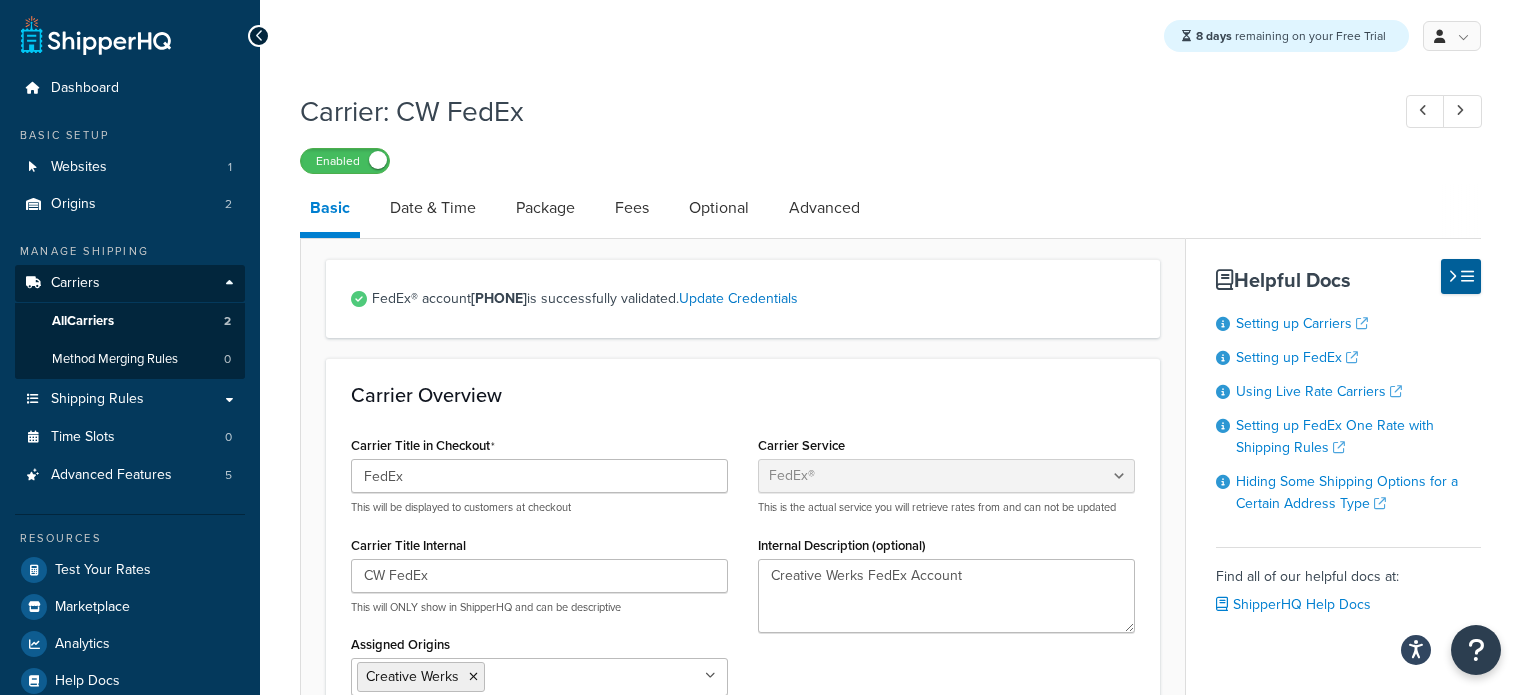 select on "fedEx" 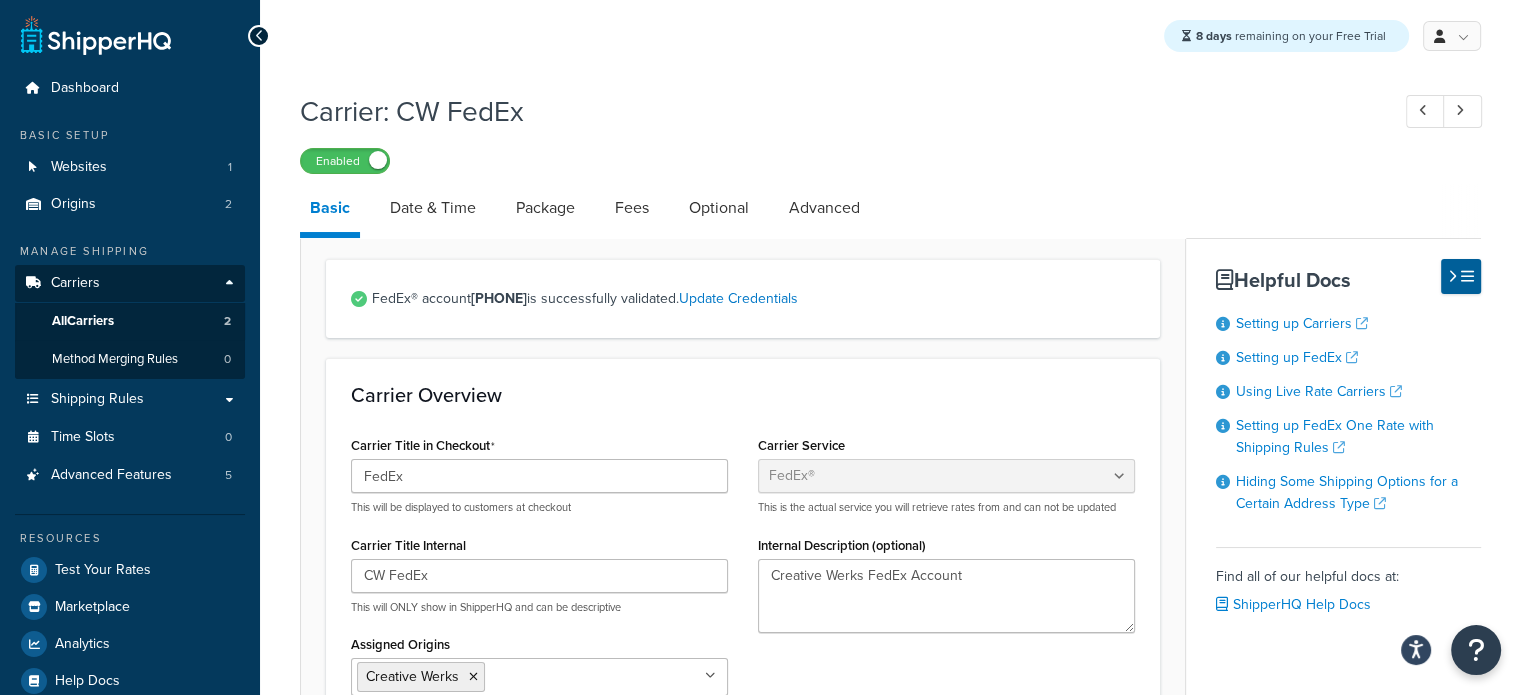 scroll, scrollTop: 0, scrollLeft: 0, axis: both 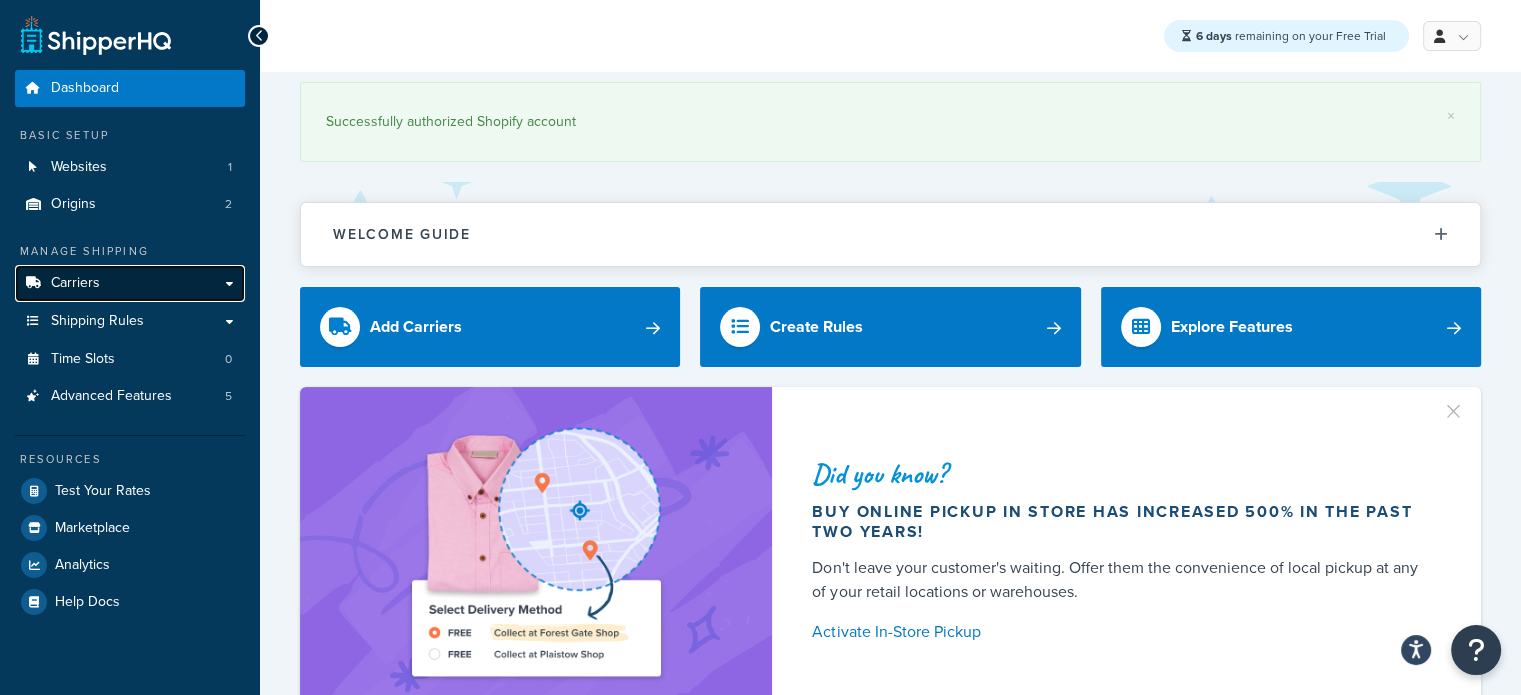 click on "Carriers" at bounding box center [130, 283] 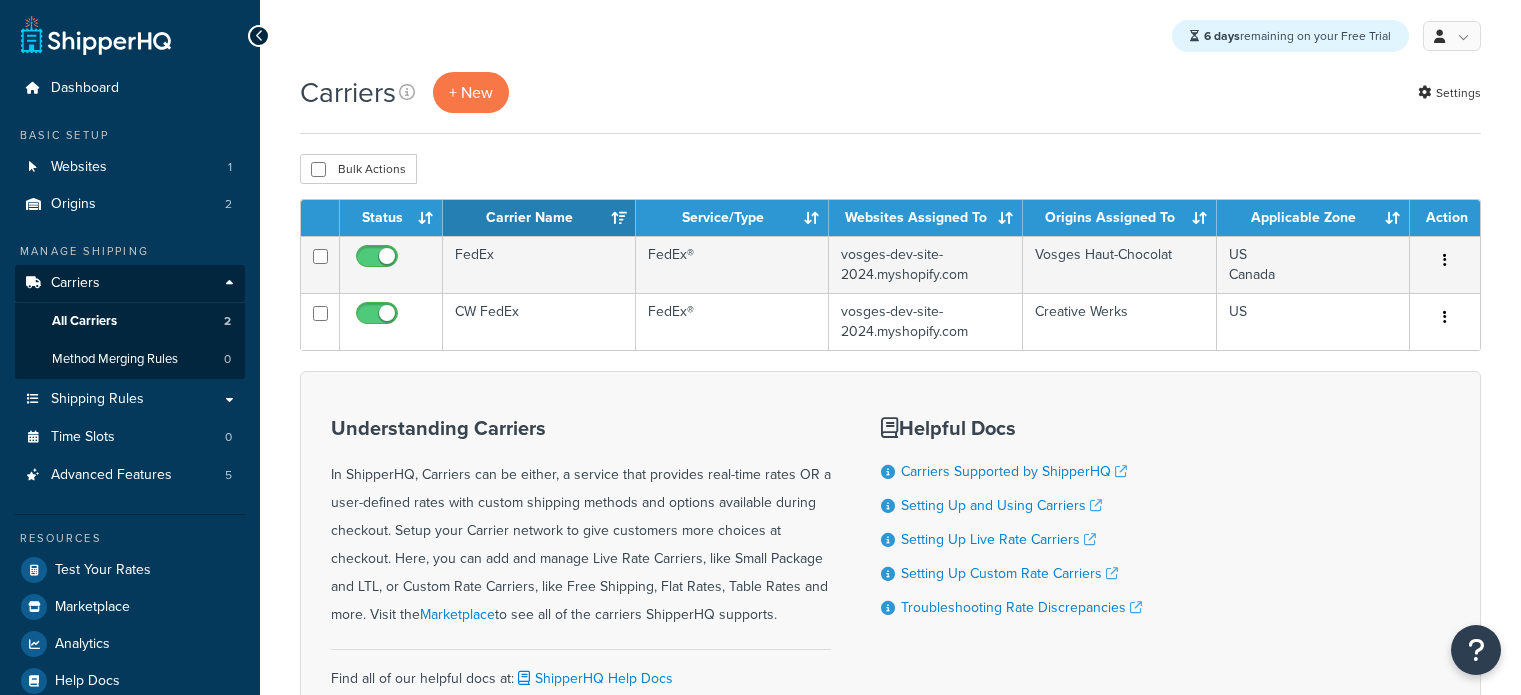 scroll, scrollTop: 0, scrollLeft: 0, axis: both 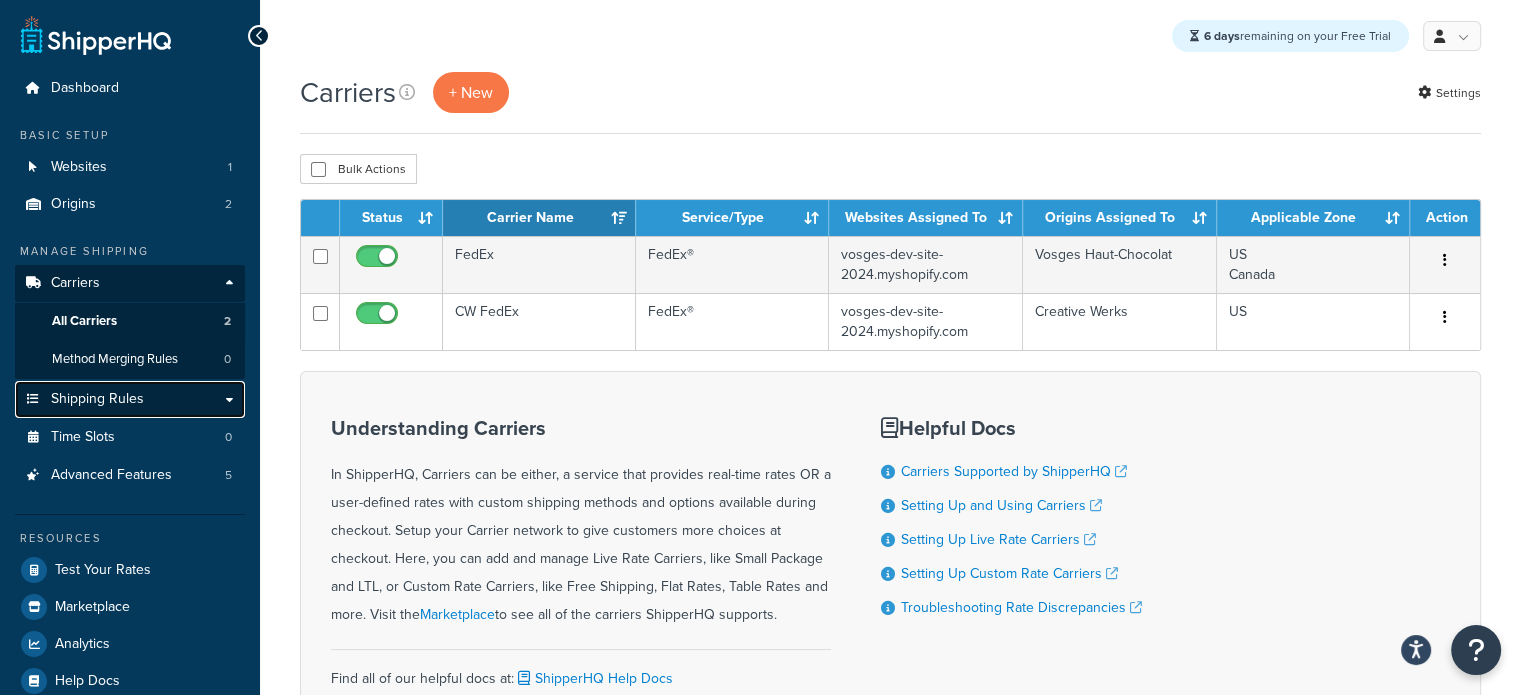 click on "Shipping Rules" at bounding box center (97, 399) 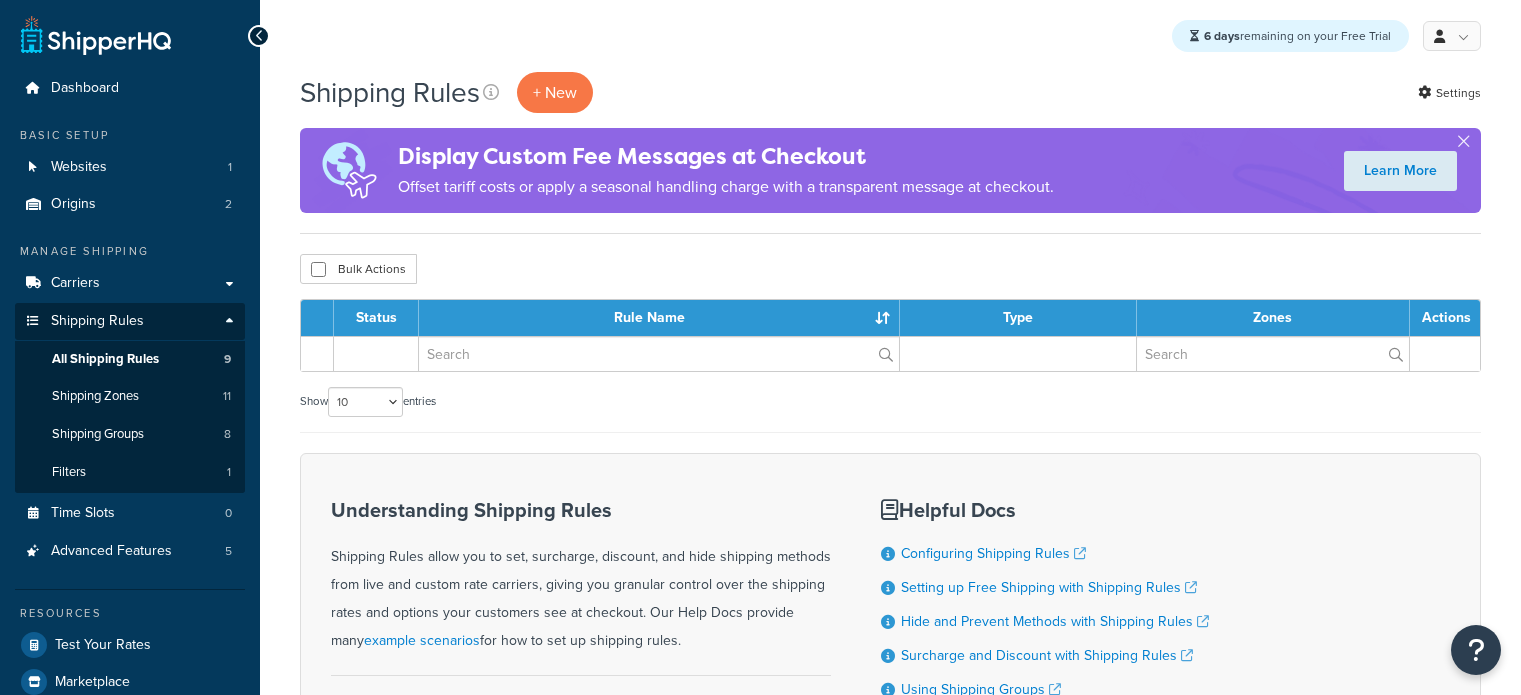 scroll, scrollTop: 0, scrollLeft: 0, axis: both 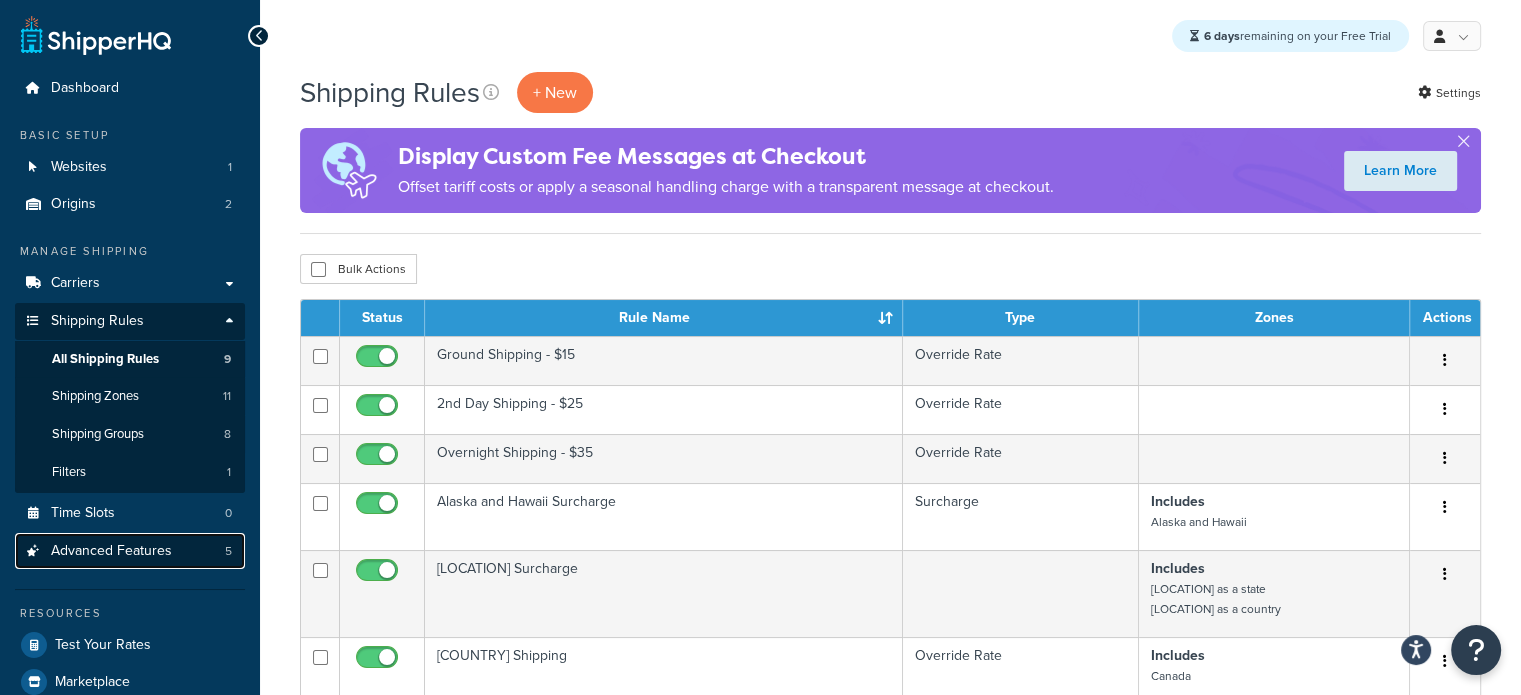drag, startPoint x: 0, startPoint y: 0, endPoint x: 105, endPoint y: 547, distance: 556.9865 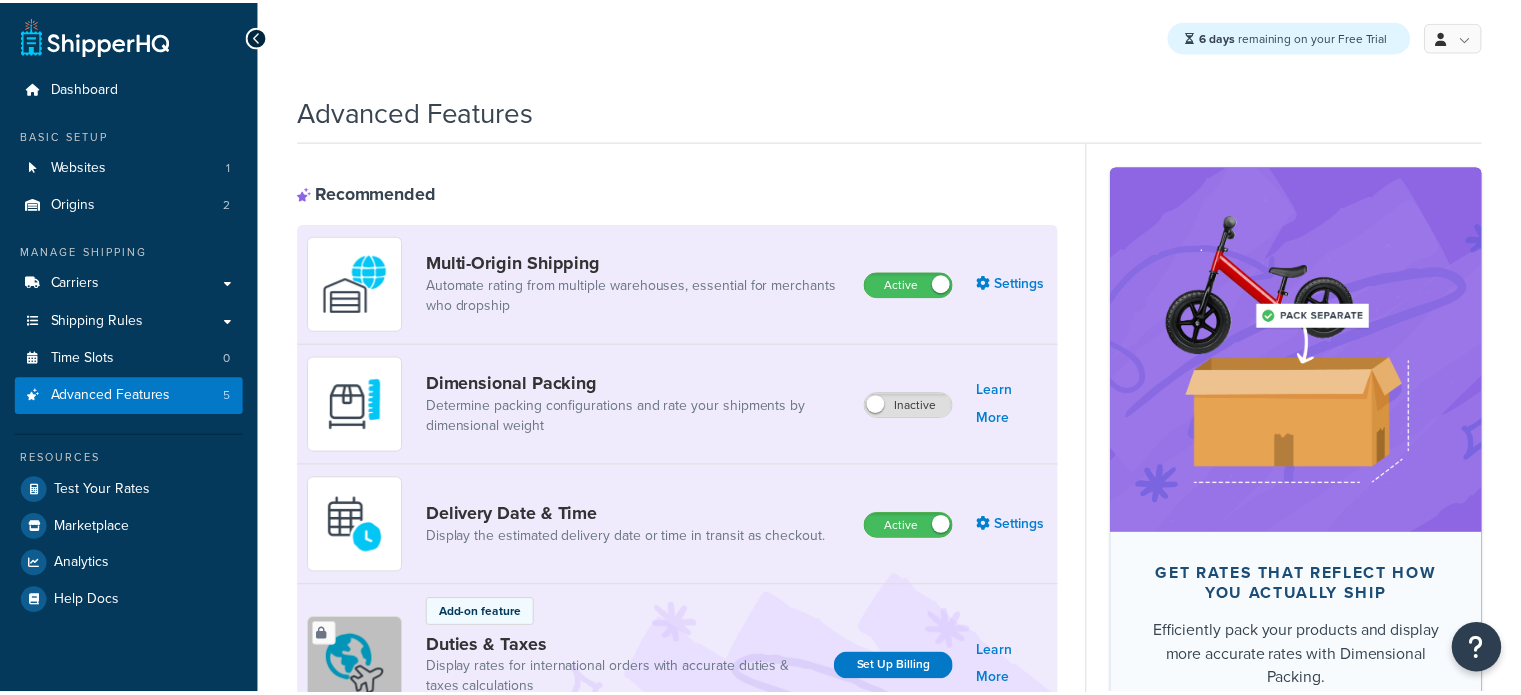 scroll, scrollTop: 0, scrollLeft: 0, axis: both 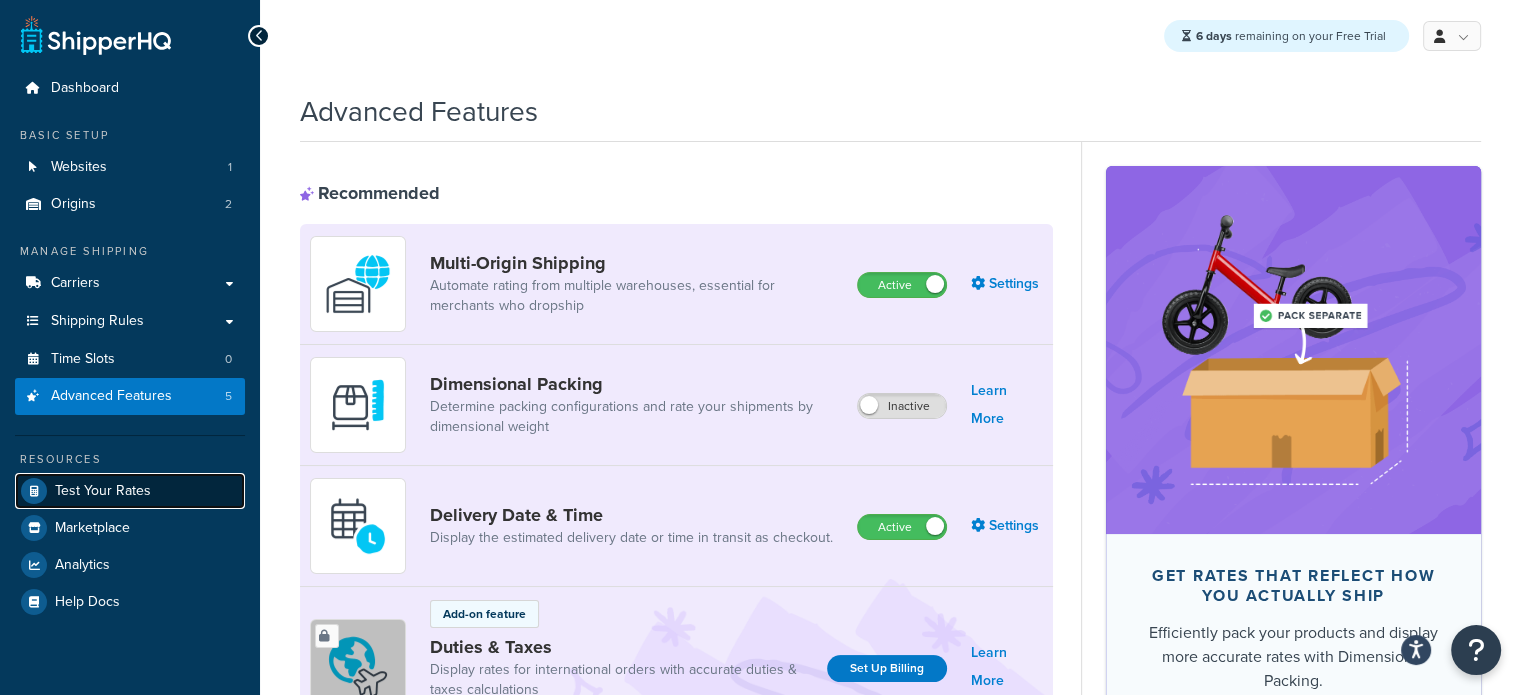click on "Test Your Rates" at bounding box center (103, 491) 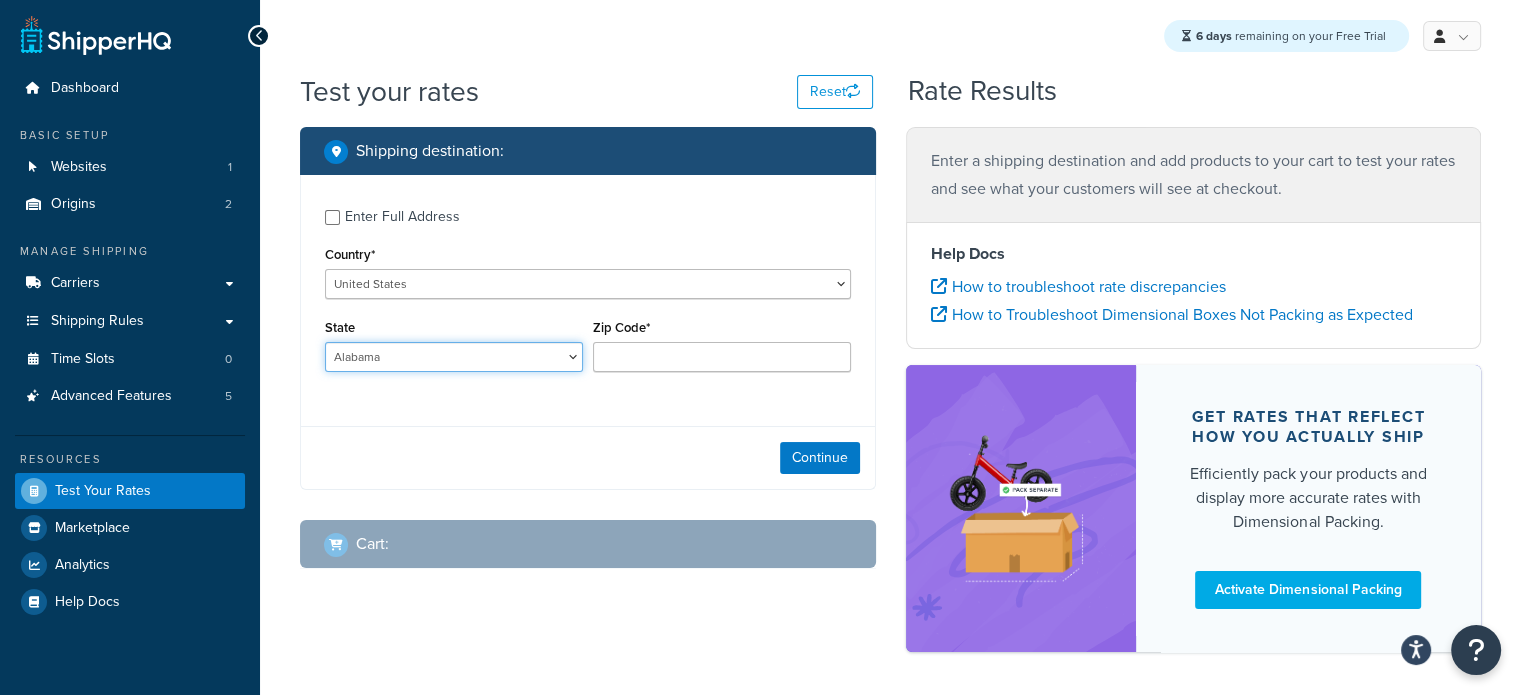 click on "Alabama  Alaska  American Samoa  Arizona  Arkansas  Armed Forces Americas  Armed Forces Europe, Middle East, Africa, Canada  Armed Forces Pacific  California  Colorado  Connecticut  Delaware  District of Columbia  Federated States of Micronesia  Florida  Georgia  Guam  Hawaii  Idaho  Illinois  Indiana  Iowa  Kansas  Kentucky  Louisiana  Maine  Marshall Islands  Maryland  Massachusetts  Michigan  Minnesota  Mississippi  Missouri  Montana  Nebraska  Nevada  New Hampshire  New Jersey  New Mexico  New York  North Carolina  North Dakota  Northern Mariana Islands  Ohio  Oklahoma  Oregon  Palau  Pennsylvania  Puerto Rico  Rhode Island  South Carolina  South Dakota  Tennessee  Texas  United States Minor Outlying Islands  Utah  Vermont  Virgin Islands  Virginia  Washington  West Virginia  Wisconsin  Wyoming" at bounding box center (454, 357) 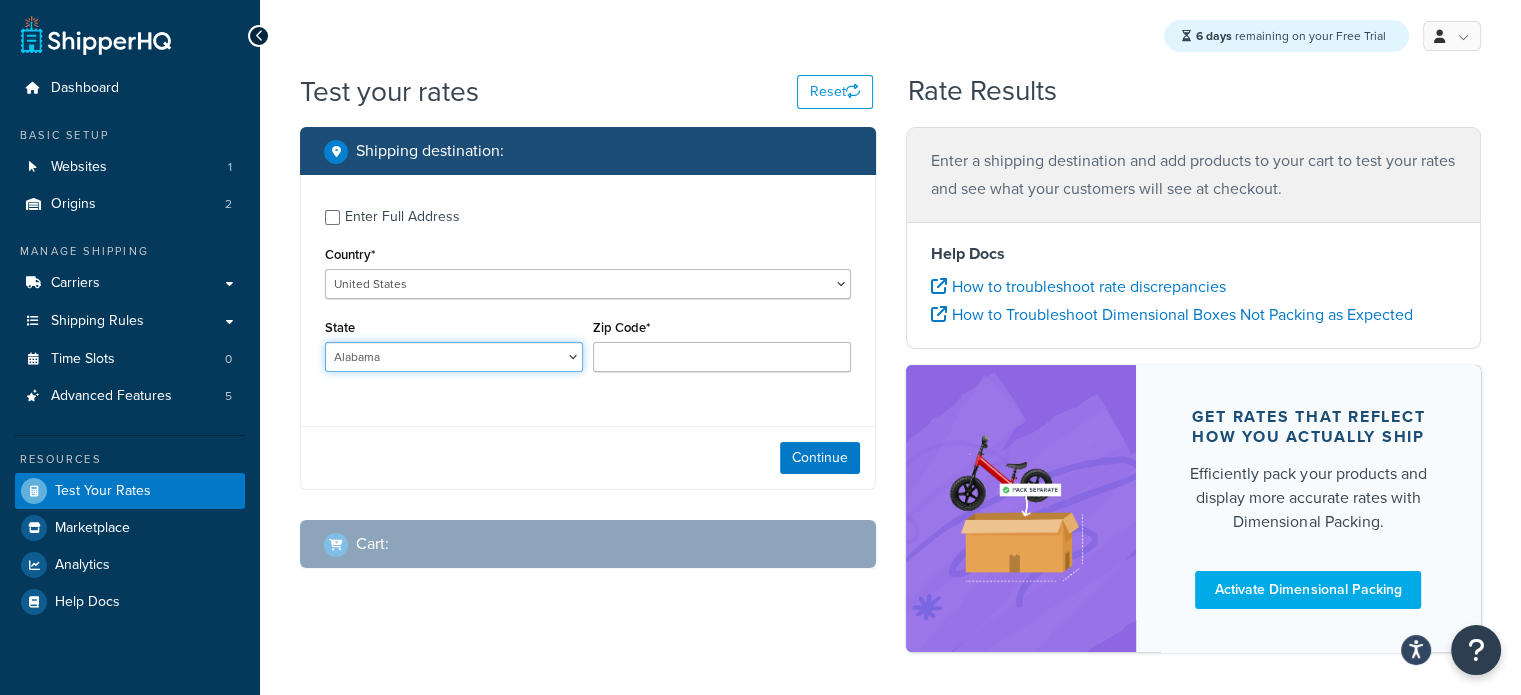 select on "PA" 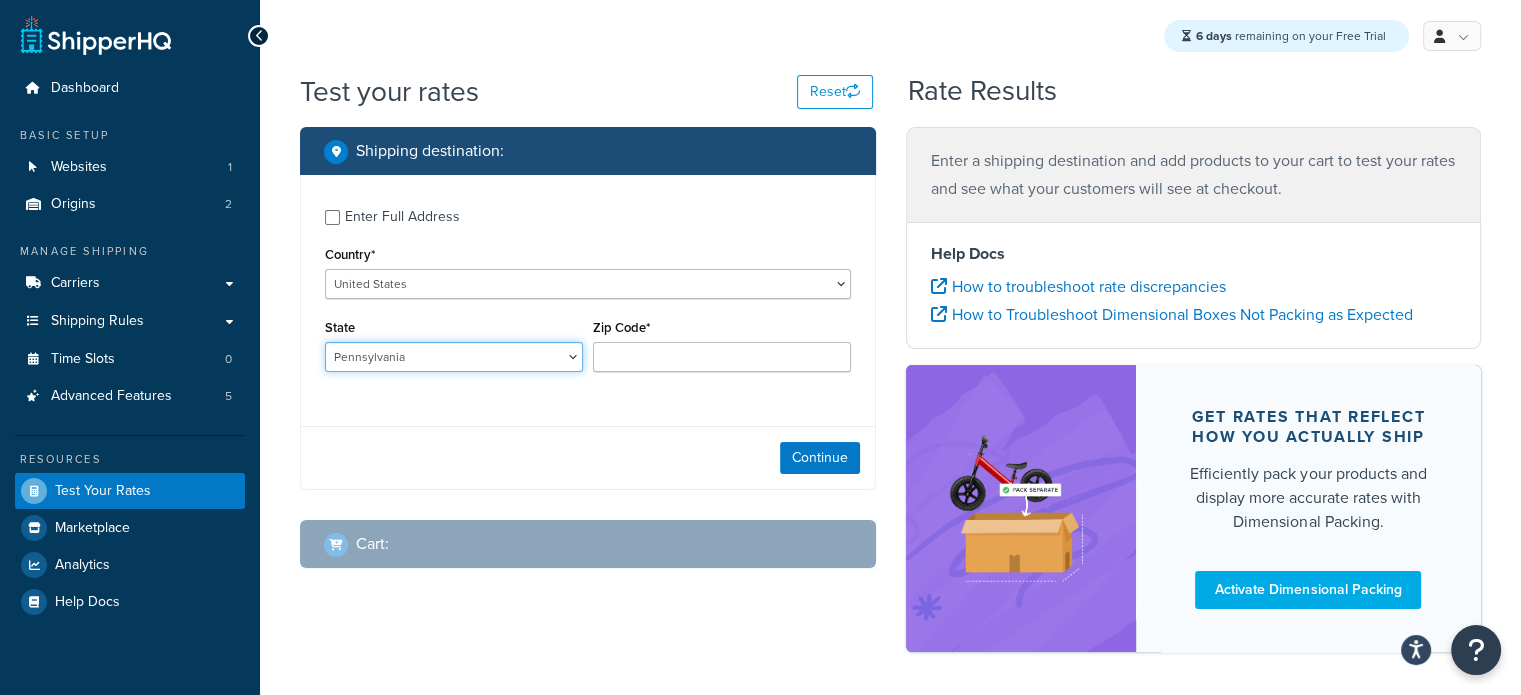click on "Alabama  Alaska  American Samoa  Arizona  Arkansas  Armed Forces Americas  Armed Forces Europe, Middle East, Africa, Canada  Armed Forces Pacific  California  Colorado  Connecticut  Delaware  District of Columbia  Federated States of Micronesia  Florida  Georgia  Guam  Hawaii  Idaho  Illinois  Indiana  Iowa  Kansas  Kentucky  Louisiana  Maine  Marshall Islands  Maryland  Massachusetts  Michigan  Minnesota  Mississippi  Missouri  Montana  Nebraska  Nevada  New Hampshire  New Jersey  New Mexico  New York  North Carolina  North Dakota  Northern Mariana Islands  Ohio  Oklahoma  Oregon  Palau  Pennsylvania  Puerto Rico  Rhode Island  South Carolina  South Dakota  Tennessee  Texas  United States Minor Outlying Islands  Utah  Vermont  Virgin Islands  Virginia  Washington  West Virginia  Wisconsin  Wyoming" at bounding box center [454, 357] 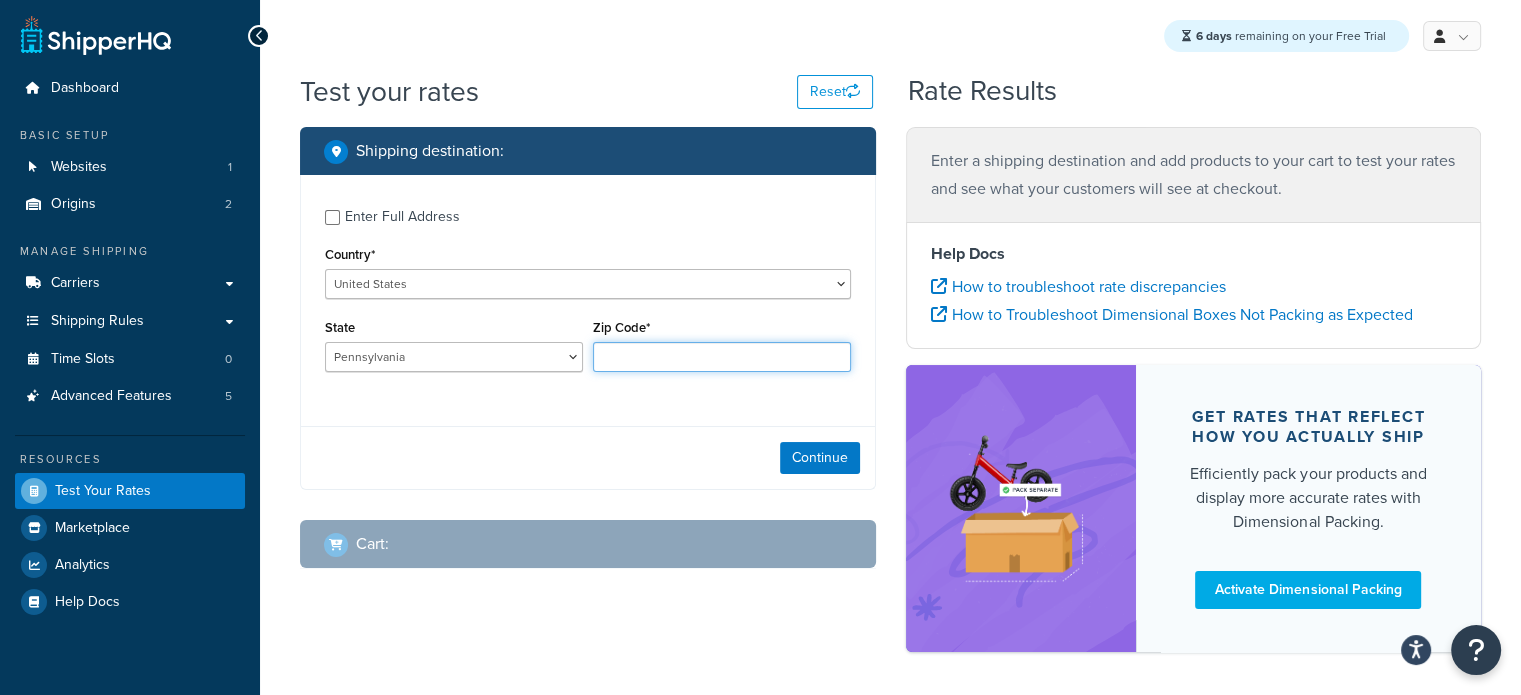 click on "Zip Code*" at bounding box center [722, 357] 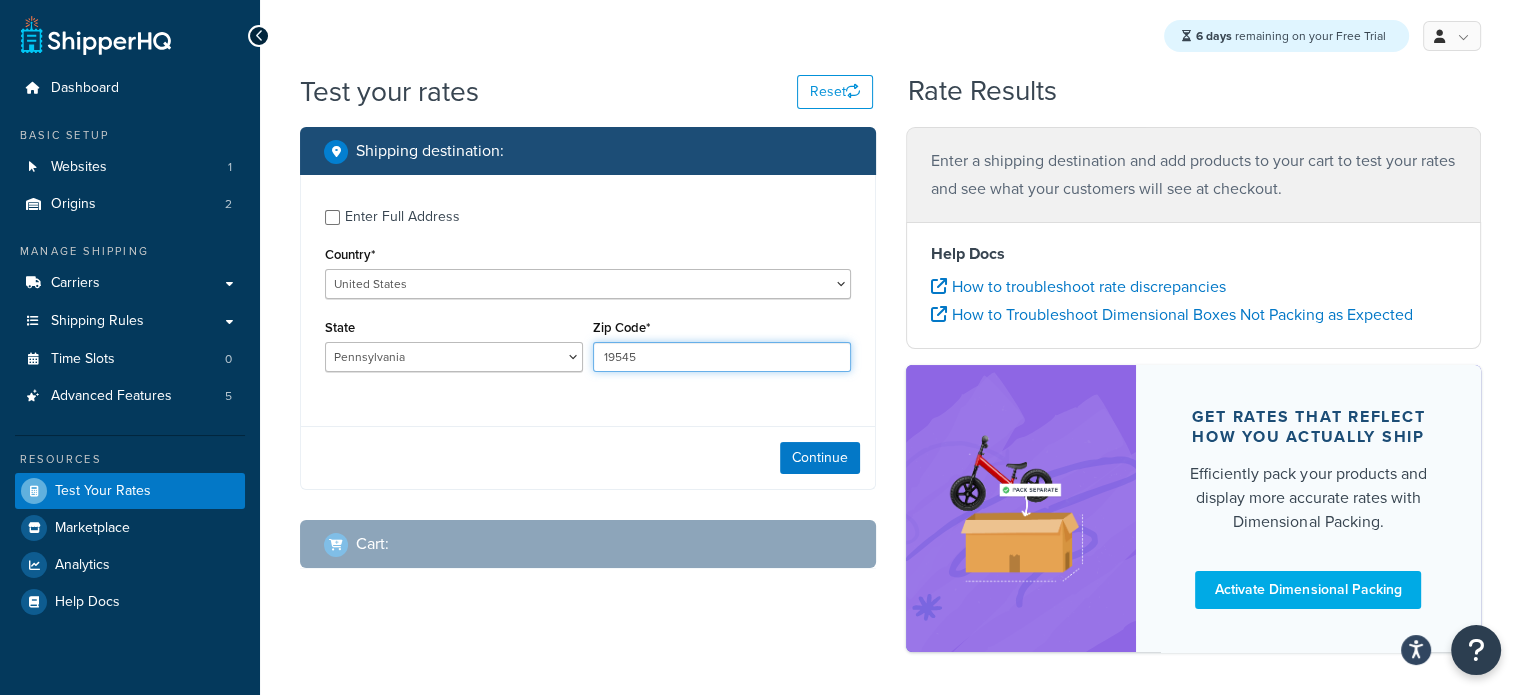 type on "19545" 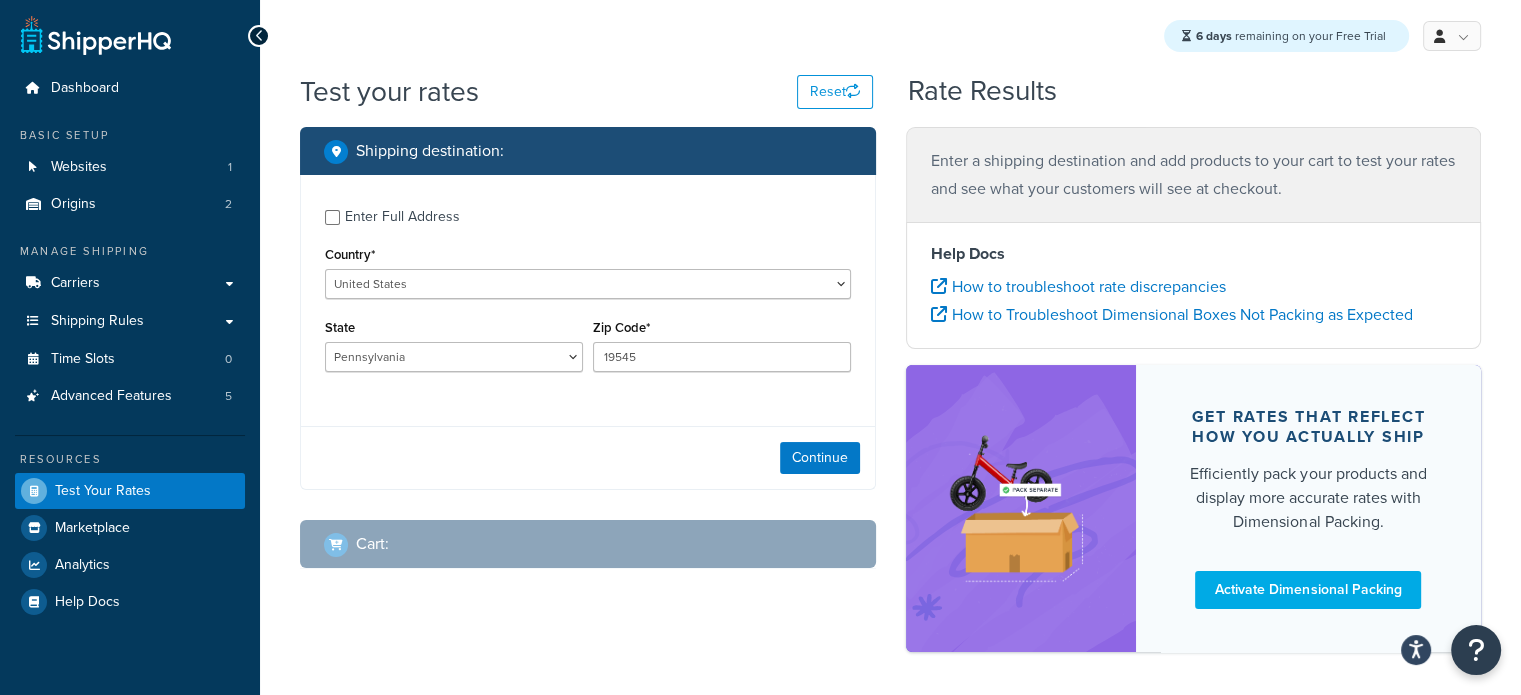 click on "Enter Full Address Country*   United States  United Kingdom  Afghanistan  Åland Islands  Albania  Algeria  American Samoa  Andorra  Angola  Anguilla  Antarctica  Antigua and Barbuda  Argentina  Armenia  Aruba  Australia  Austria  Azerbaijan  Bahamas  Bahrain  Bangladesh  Barbados  Belarus  Belgium  Belize  Benin  Bermuda  Bhutan  Bolivia  Bonaire, Sint Eustatius and Saba  Bosnia and Herzegovina  Botswana  Bouvet Island  Brazil  British Indian Ocean Territory  Brunei Darussalam  Bulgaria  Burkina Faso  Burundi  Cambodia  Cameroon  Canada  Cape Verde  Cayman Islands  Central African Republic  Chad  Chile  China  Christmas Island  Cocos (Keeling) Islands  Colombia  Comoros  Congo  Congo, The Democratic Republic of the  Cook Islands  Costa Rica  Côte d'Ivoire  Croatia  Cuba  Curacao  Cyprus  Czech Republic  Denmark  Djibouti  Dominica  Dominican Republic  Ecuador  Egypt  El Salvador  Equatorial Guinea  Eritrea  Estonia  Ethiopia  Falkland Islands (Malvinas)  Faroe Islands  Fiji  Finland  France  Gabon  Ghana" at bounding box center [588, 293] 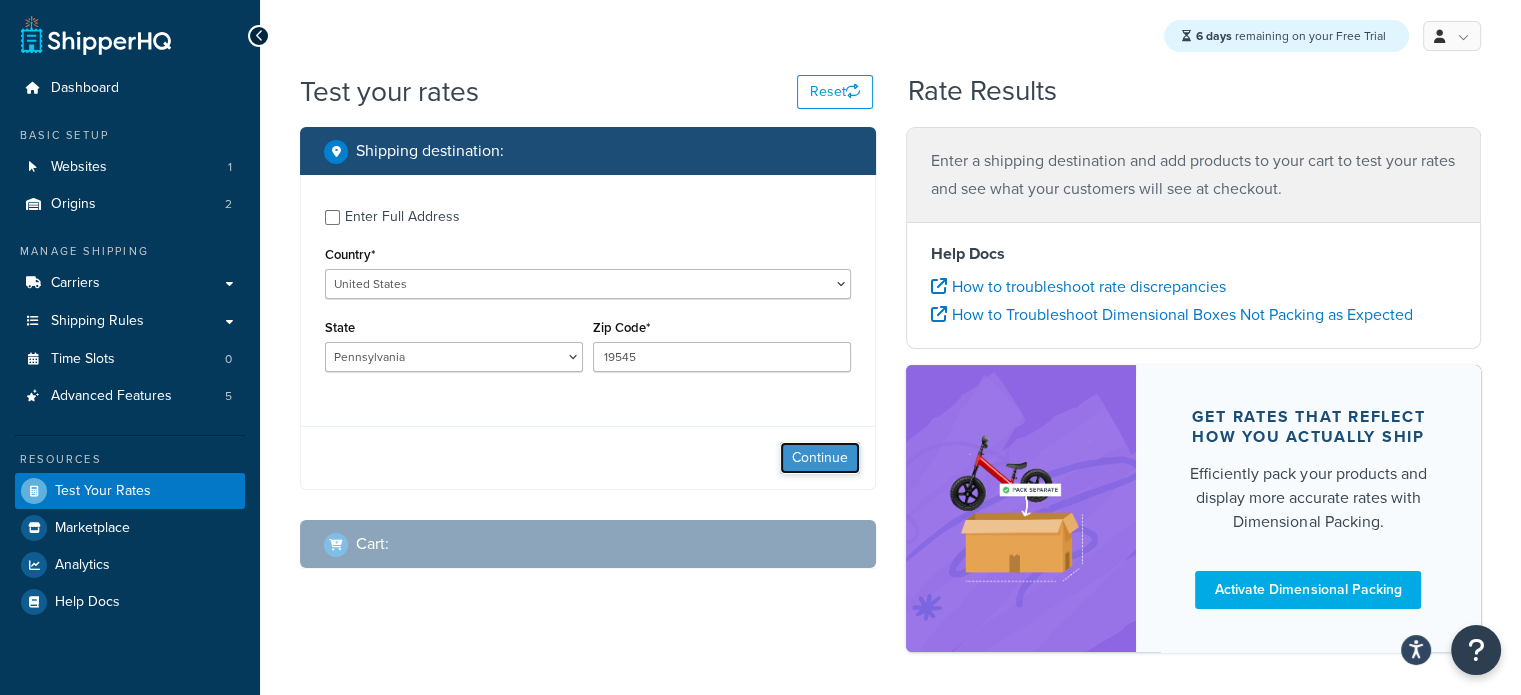 click on "Continue" at bounding box center [820, 458] 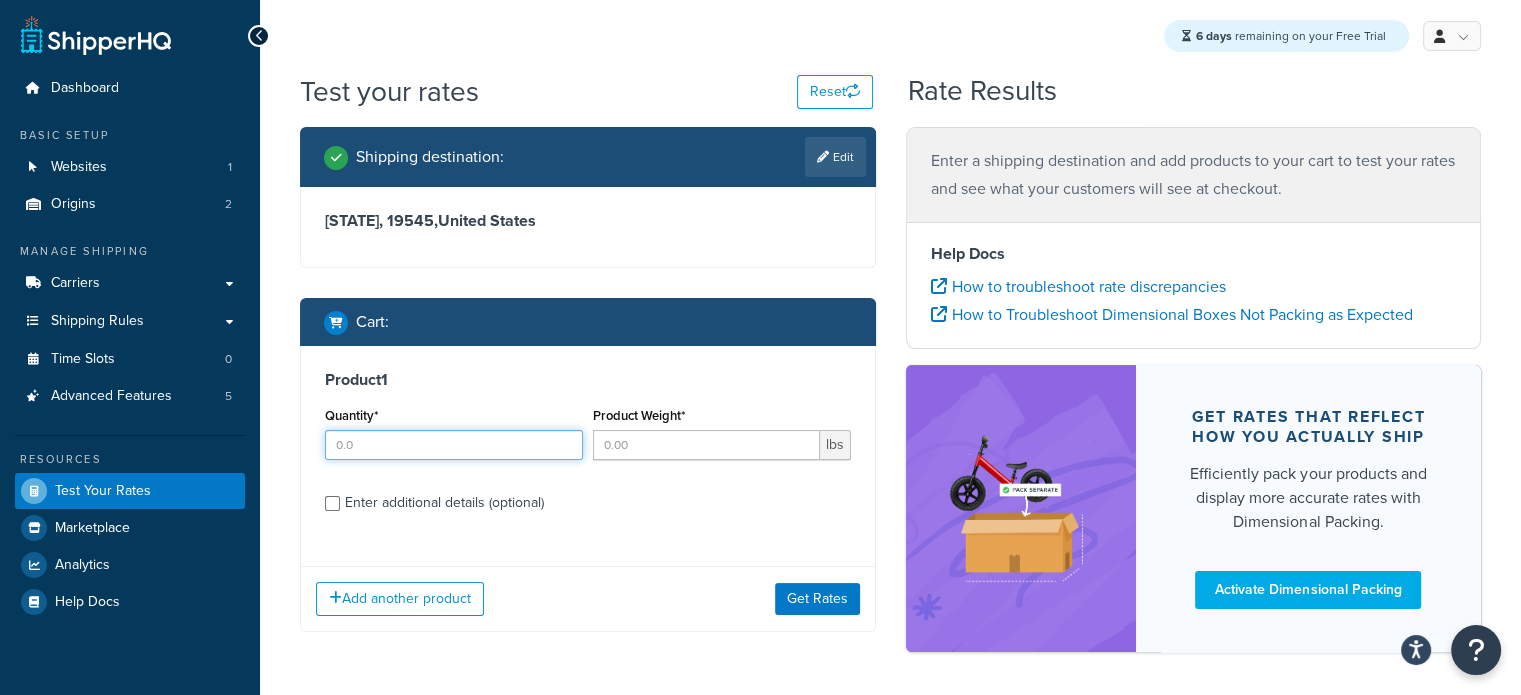 click on "Quantity*" at bounding box center [454, 445] 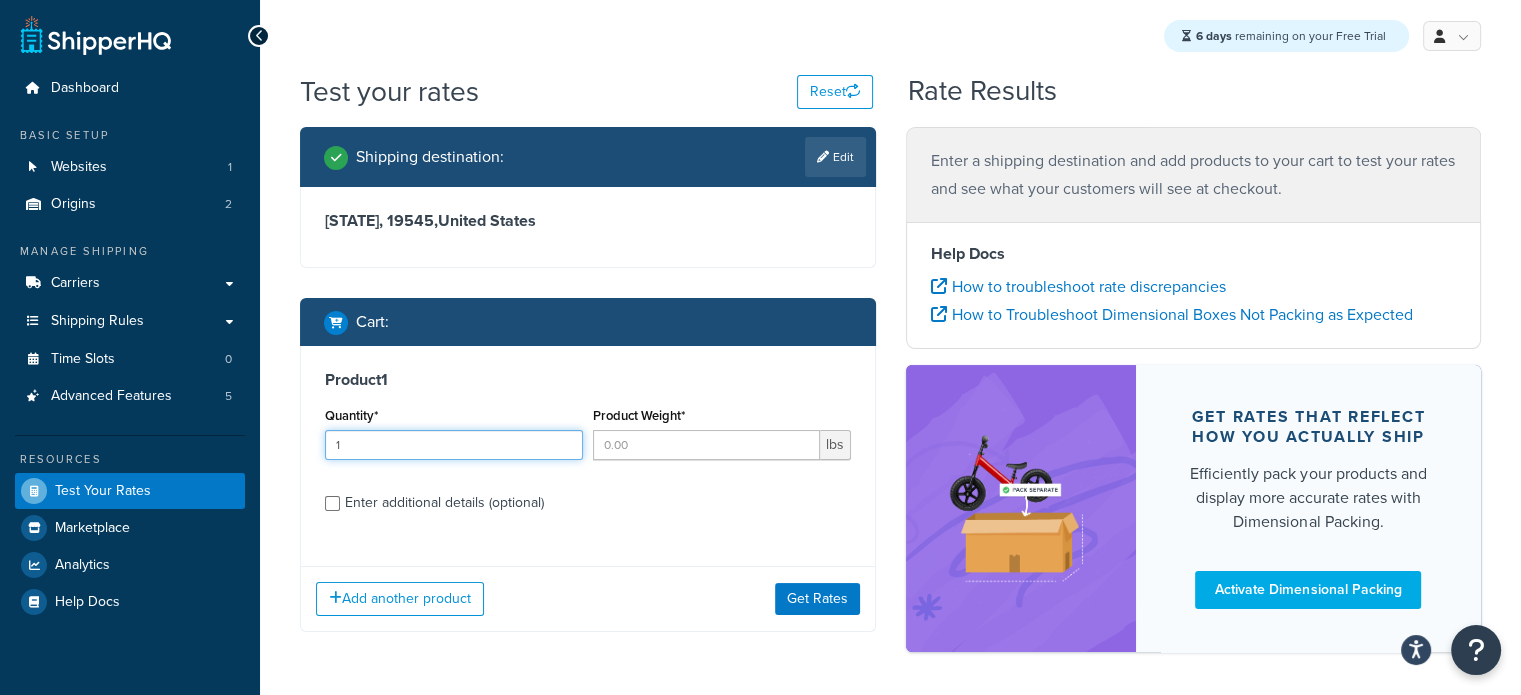 click on "1" at bounding box center [454, 445] 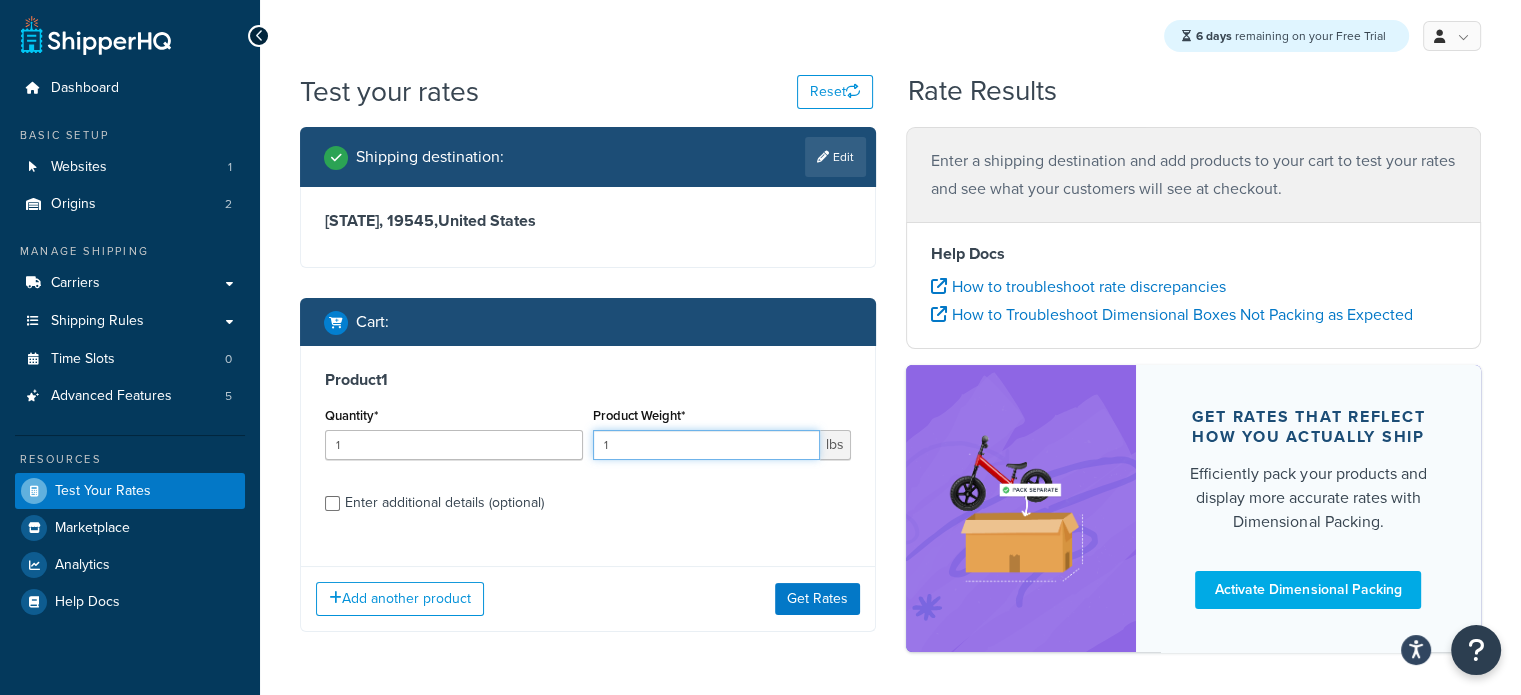 type on "1" 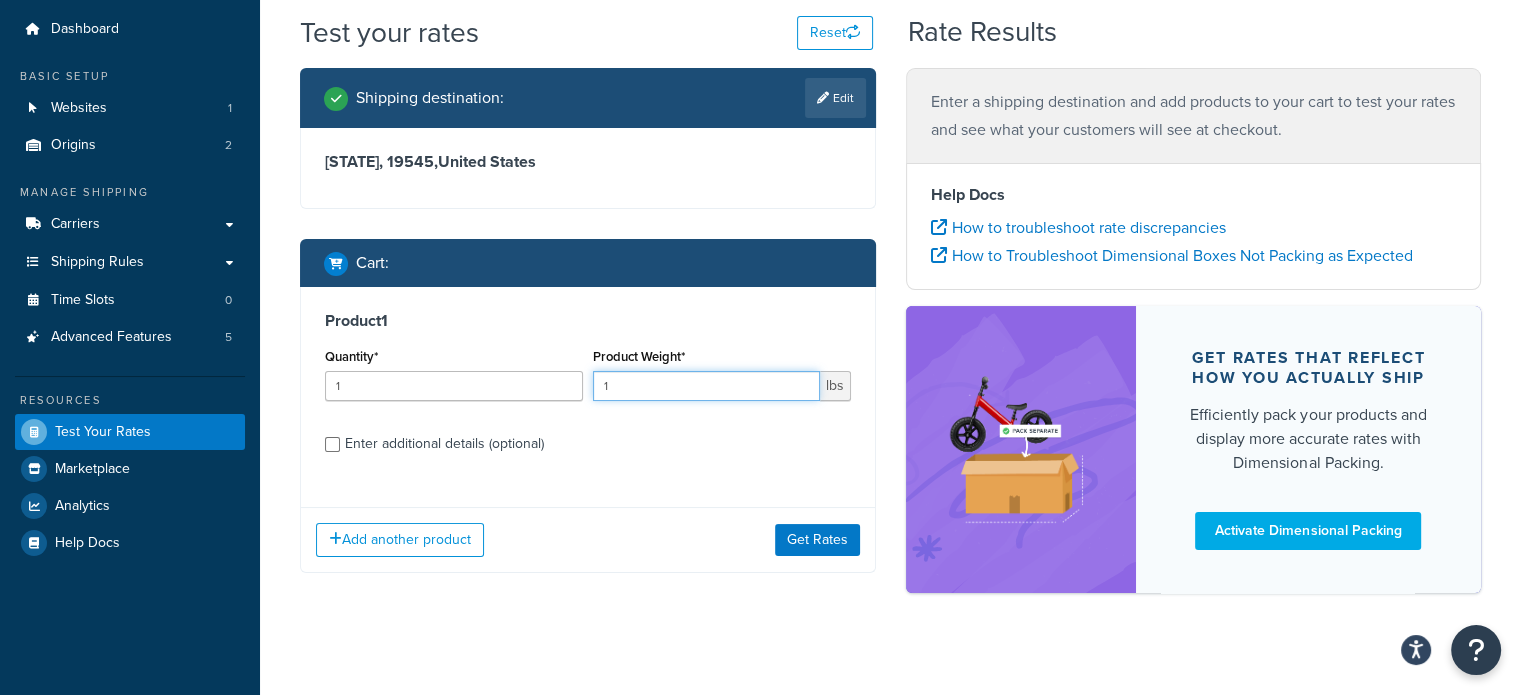 scroll, scrollTop: 76, scrollLeft: 0, axis: vertical 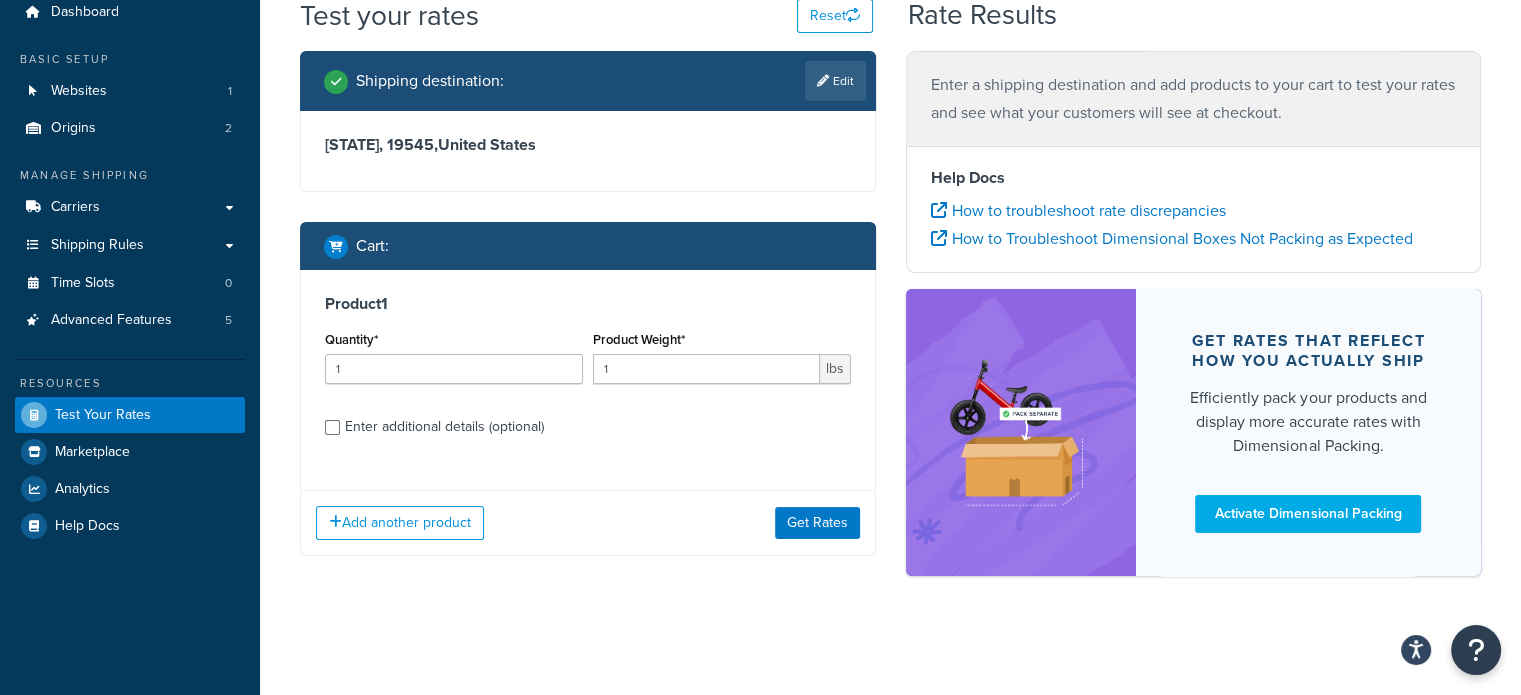 click on "Enter additional details (optional)" at bounding box center (444, 427) 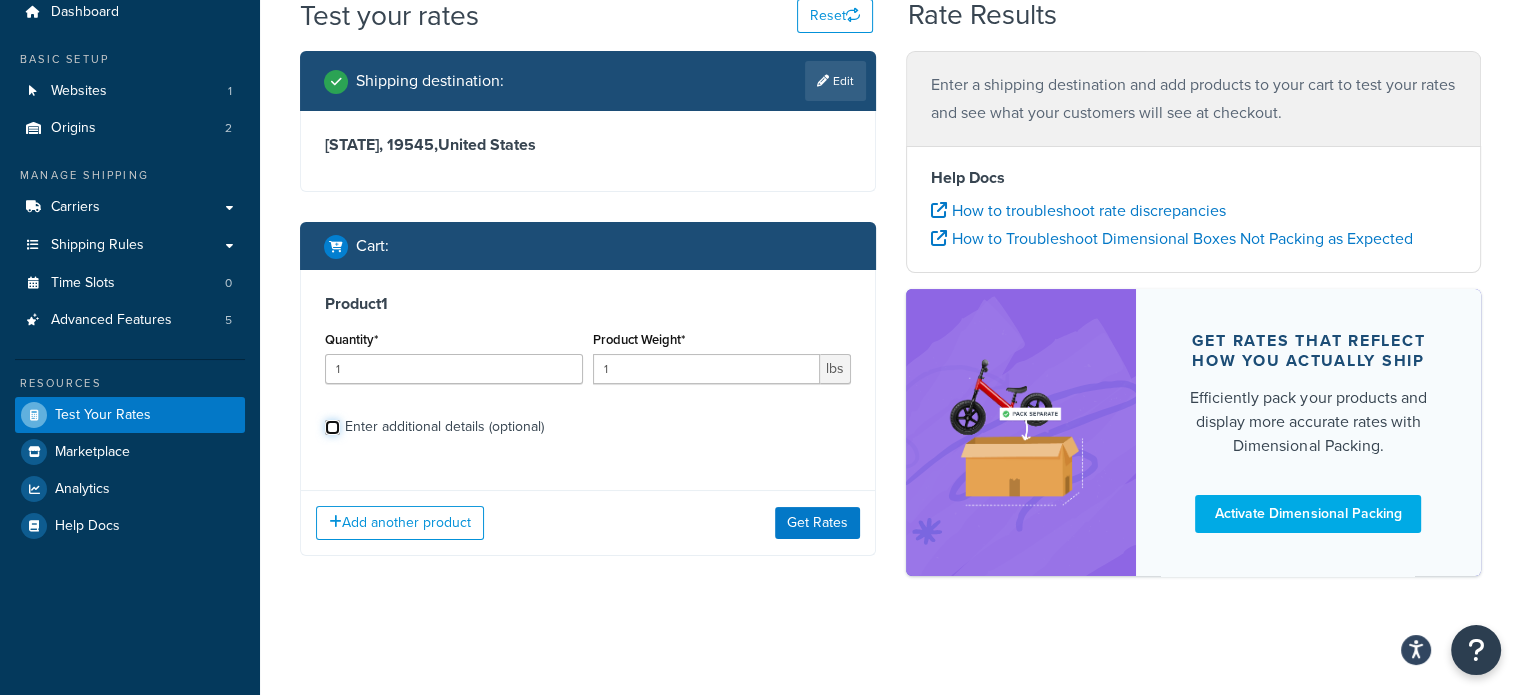 click on "Enter additional details (optional)" at bounding box center [332, 427] 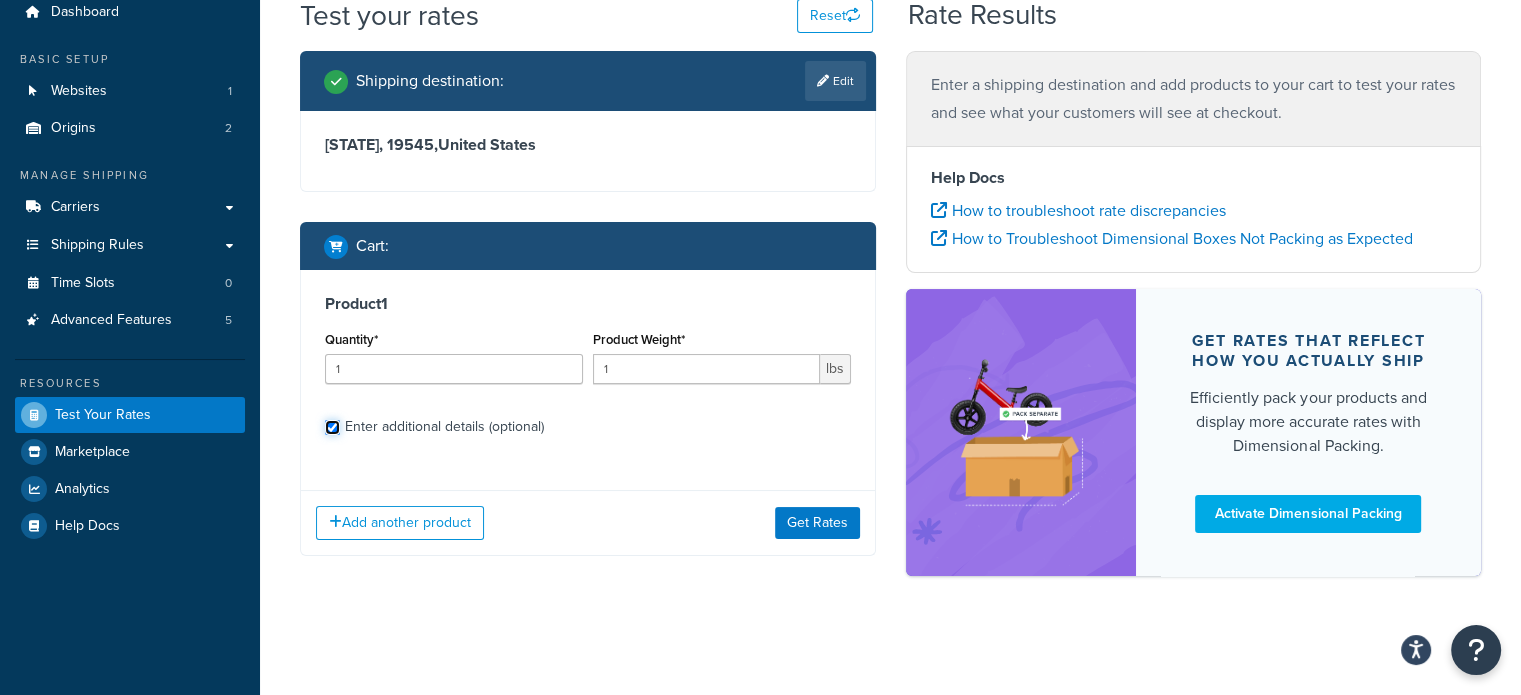 checkbox on "true" 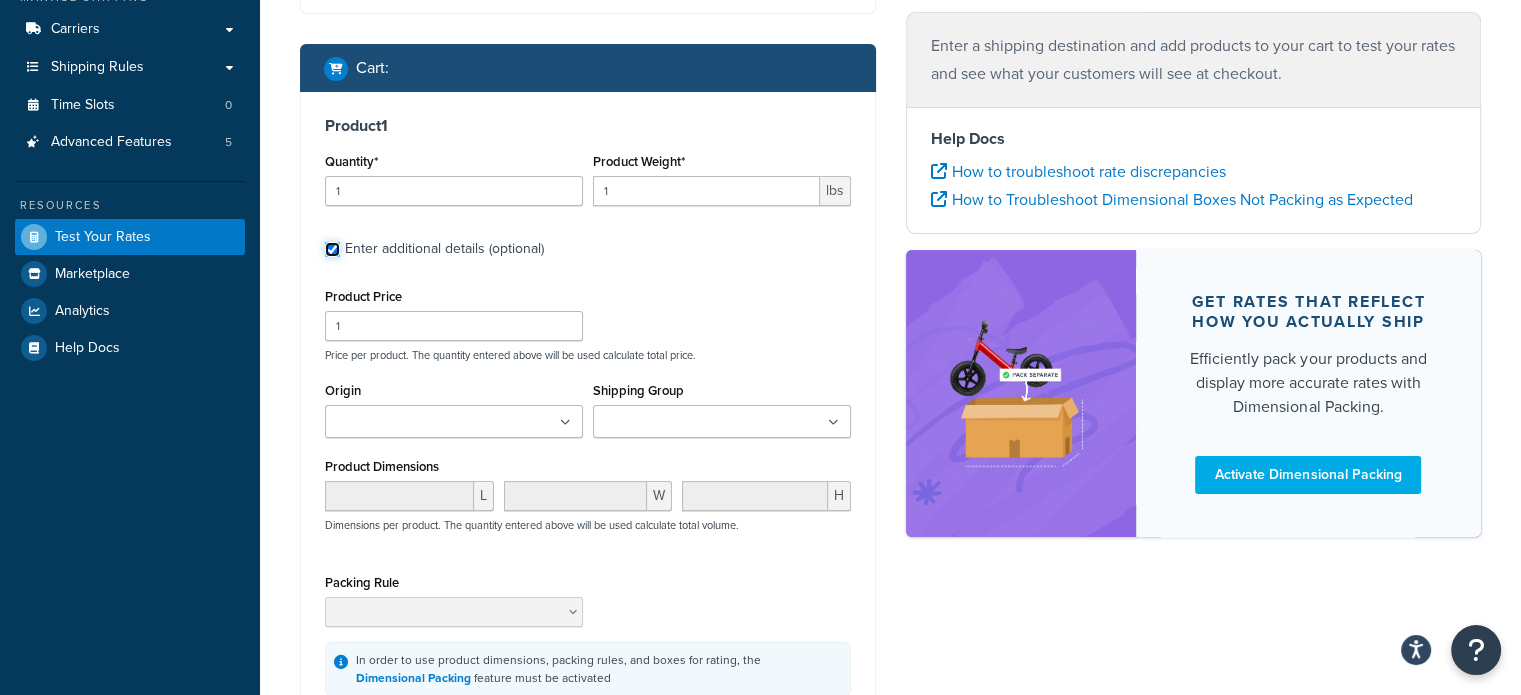 scroll, scrollTop: 276, scrollLeft: 0, axis: vertical 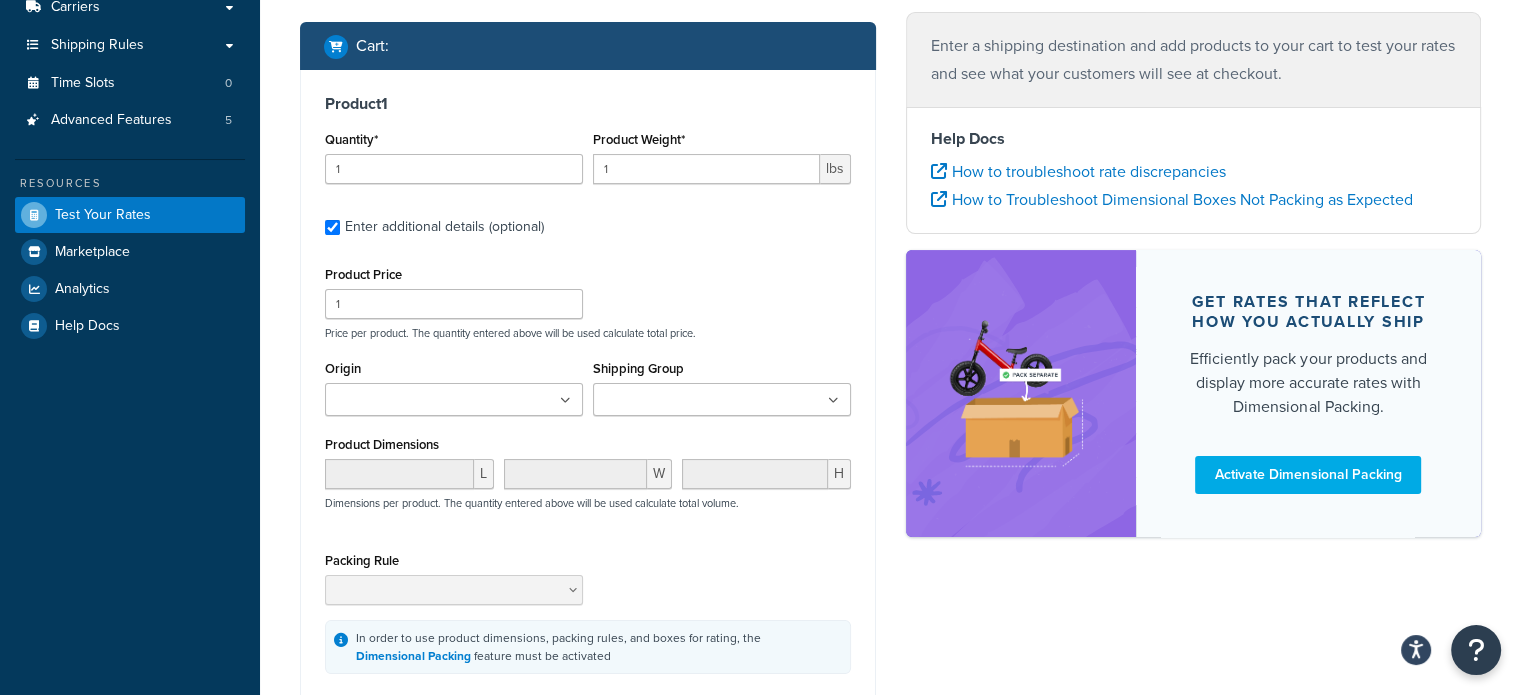 click on "Shipping Group" at bounding box center [687, 401] 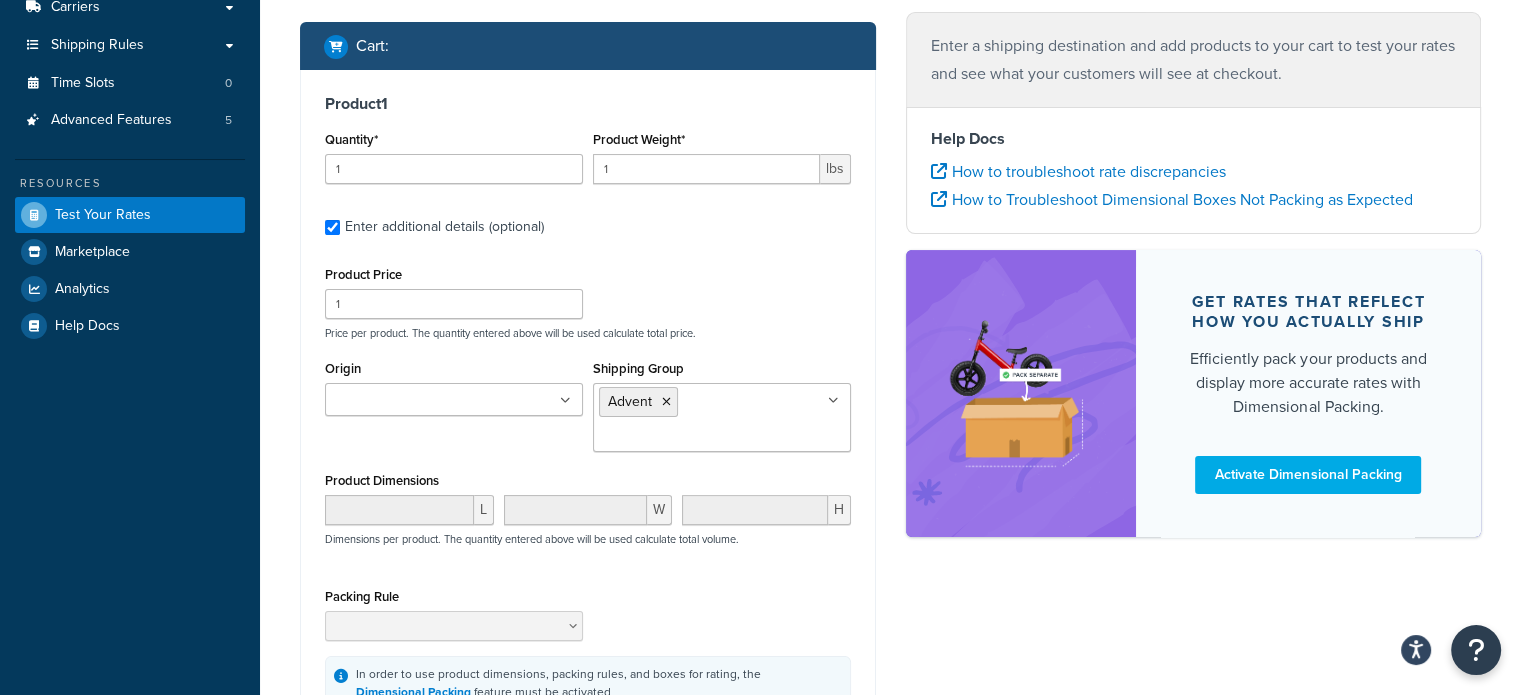 click on "Product Price   1 Price per product. The quantity entered above will be used calculate total price." at bounding box center (588, 300) 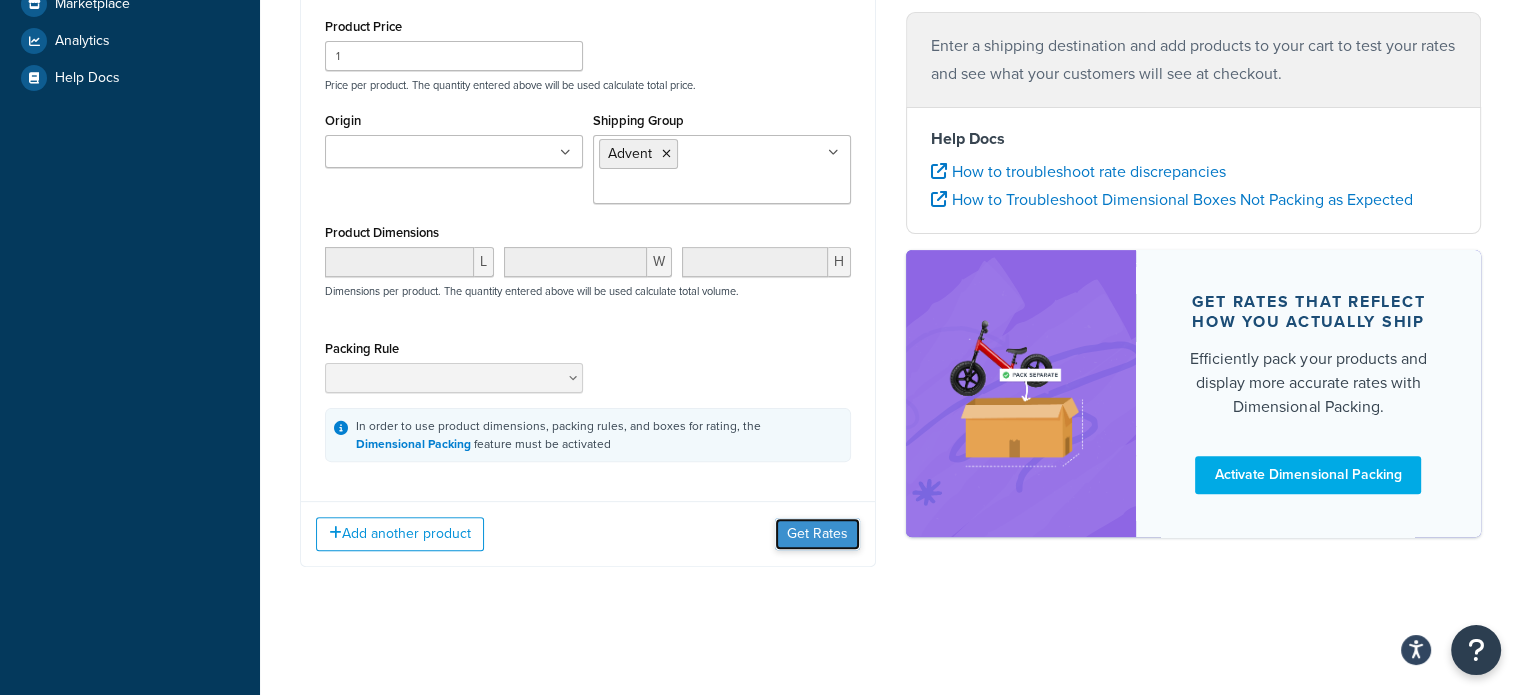 click on "Get Rates" at bounding box center [817, 534] 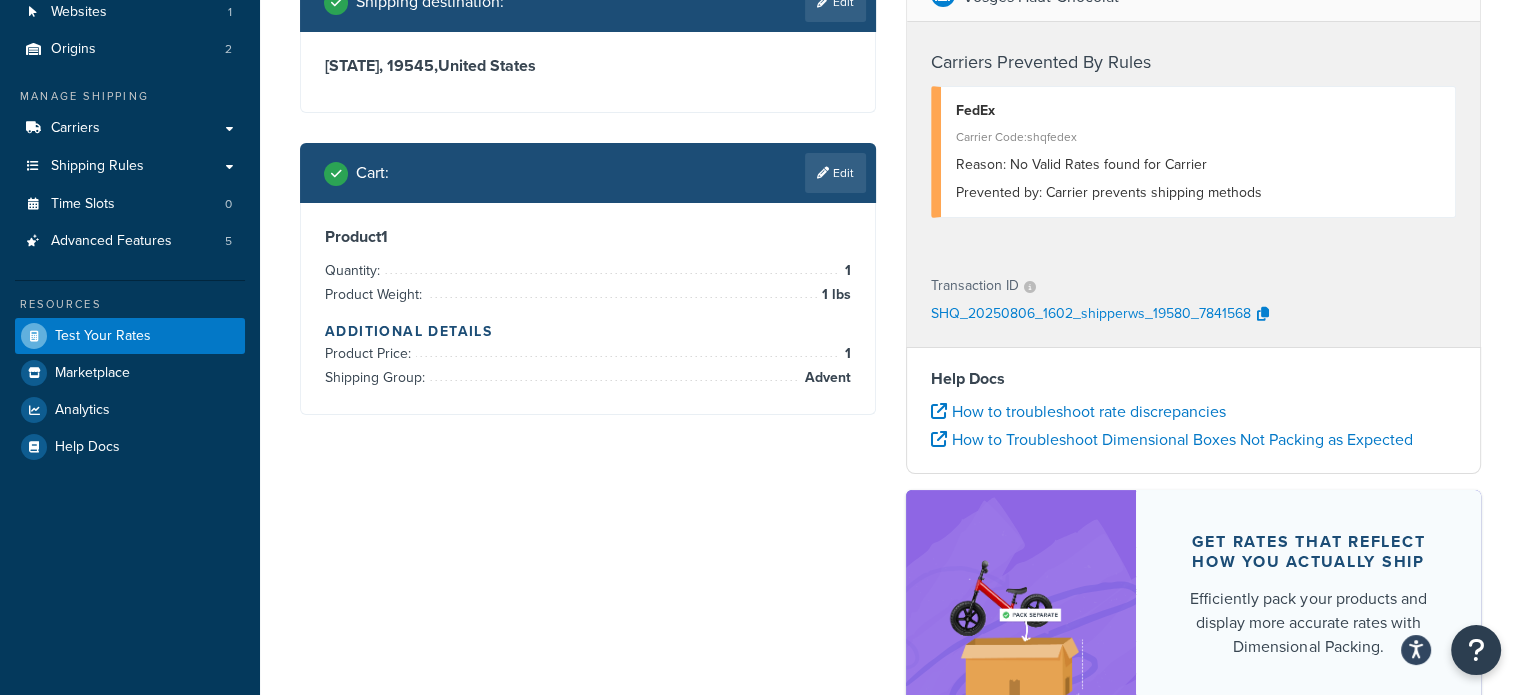 scroll, scrollTop: 55, scrollLeft: 0, axis: vertical 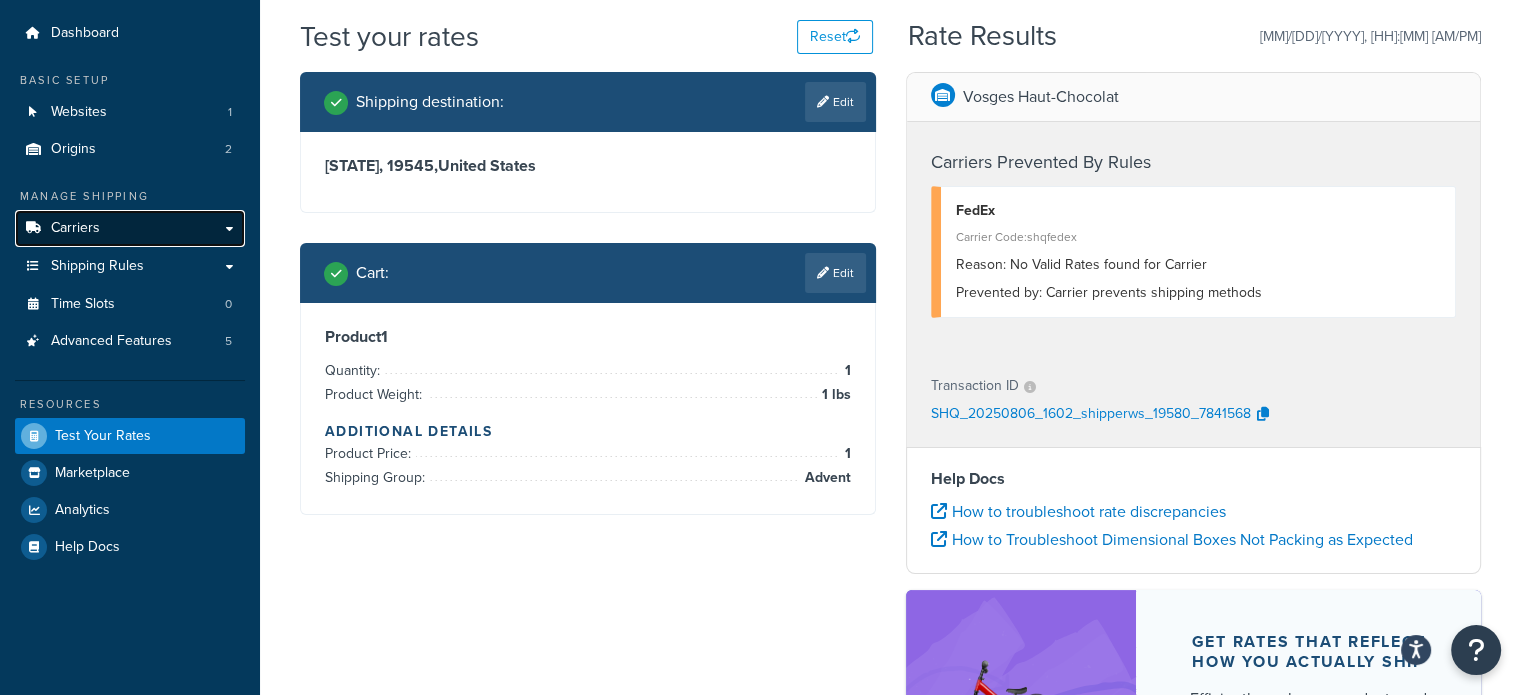 click on "Carriers" at bounding box center (130, 228) 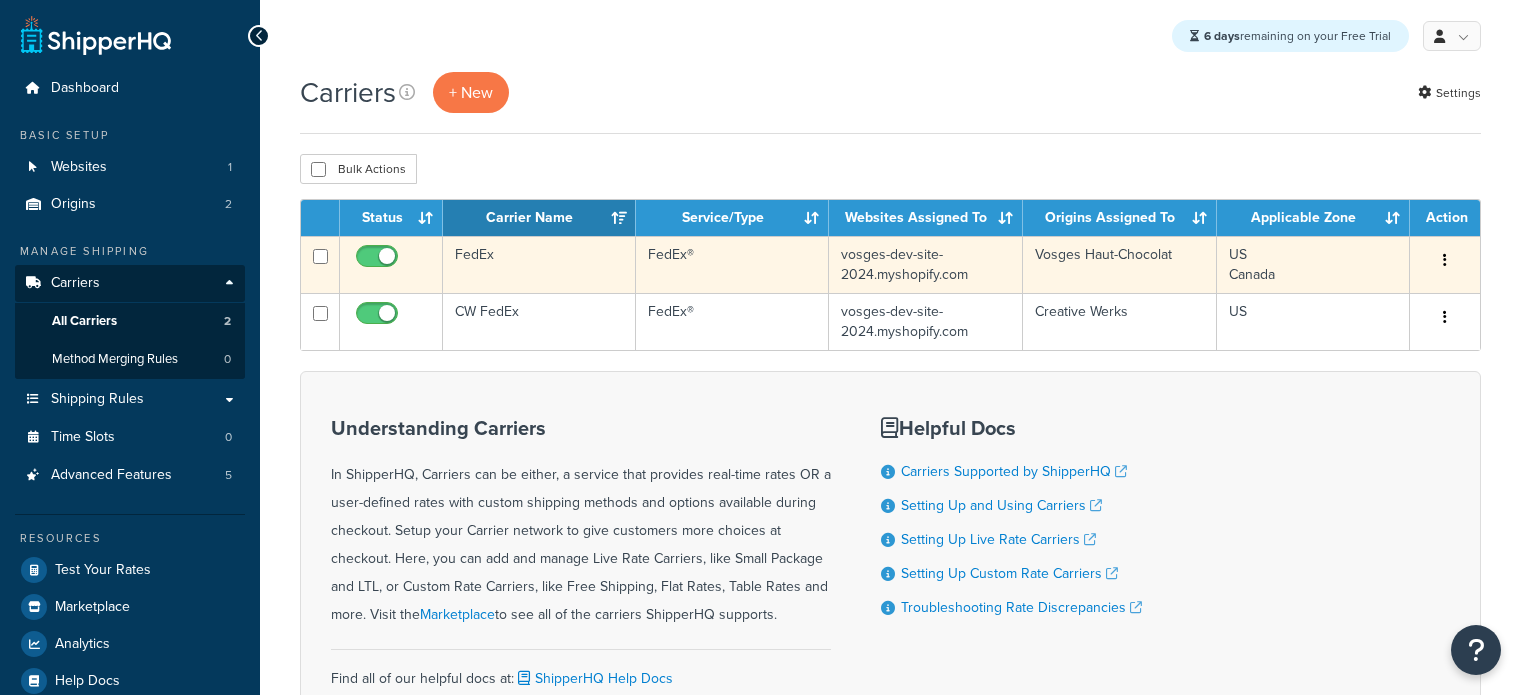 scroll, scrollTop: 0, scrollLeft: 0, axis: both 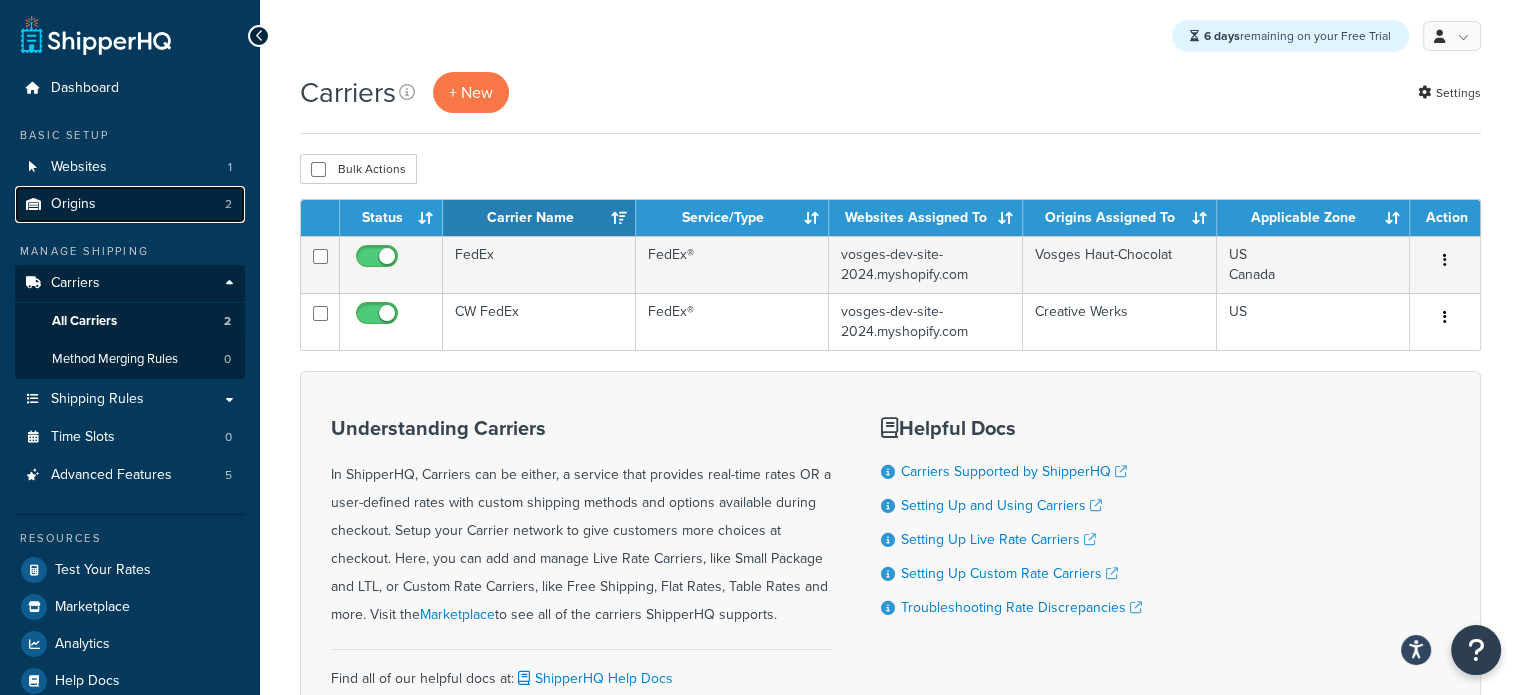 click on "Origins
2" at bounding box center [130, 204] 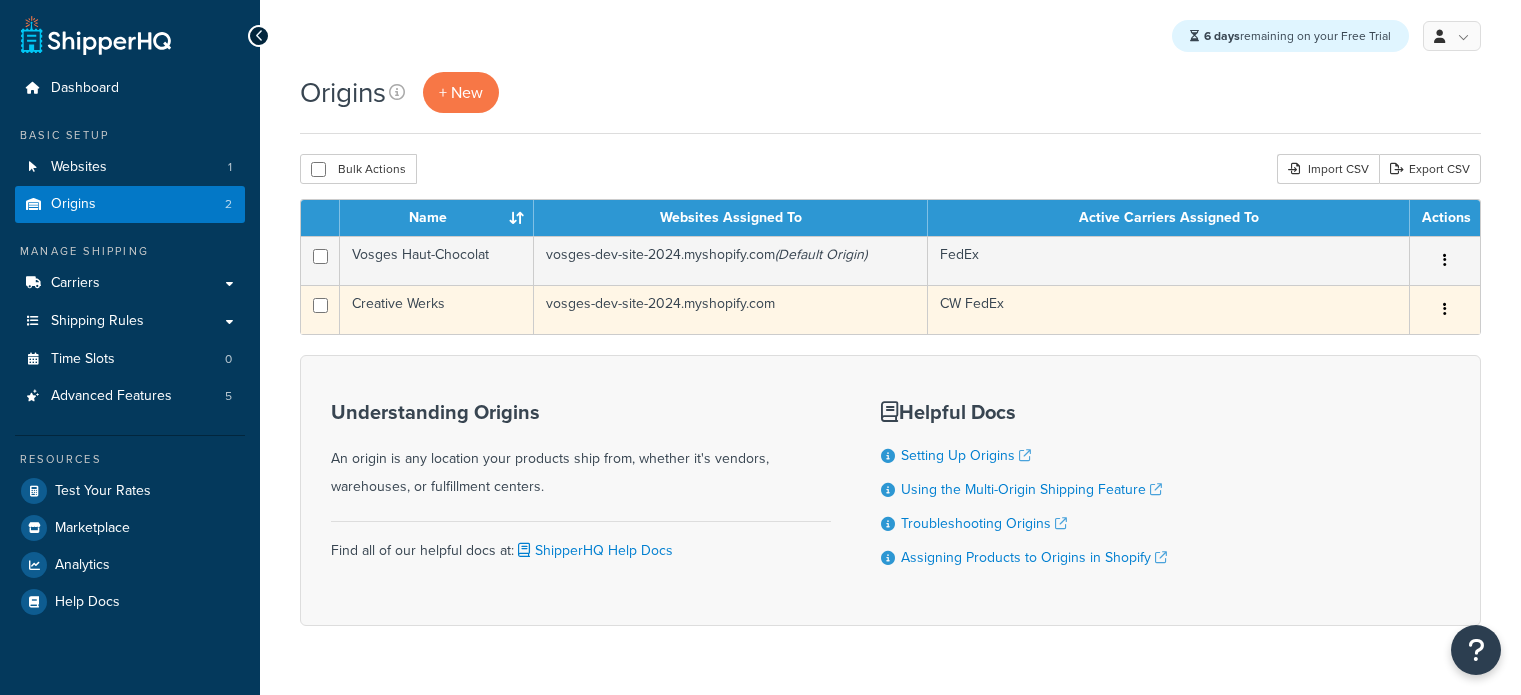 scroll, scrollTop: 0, scrollLeft: 0, axis: both 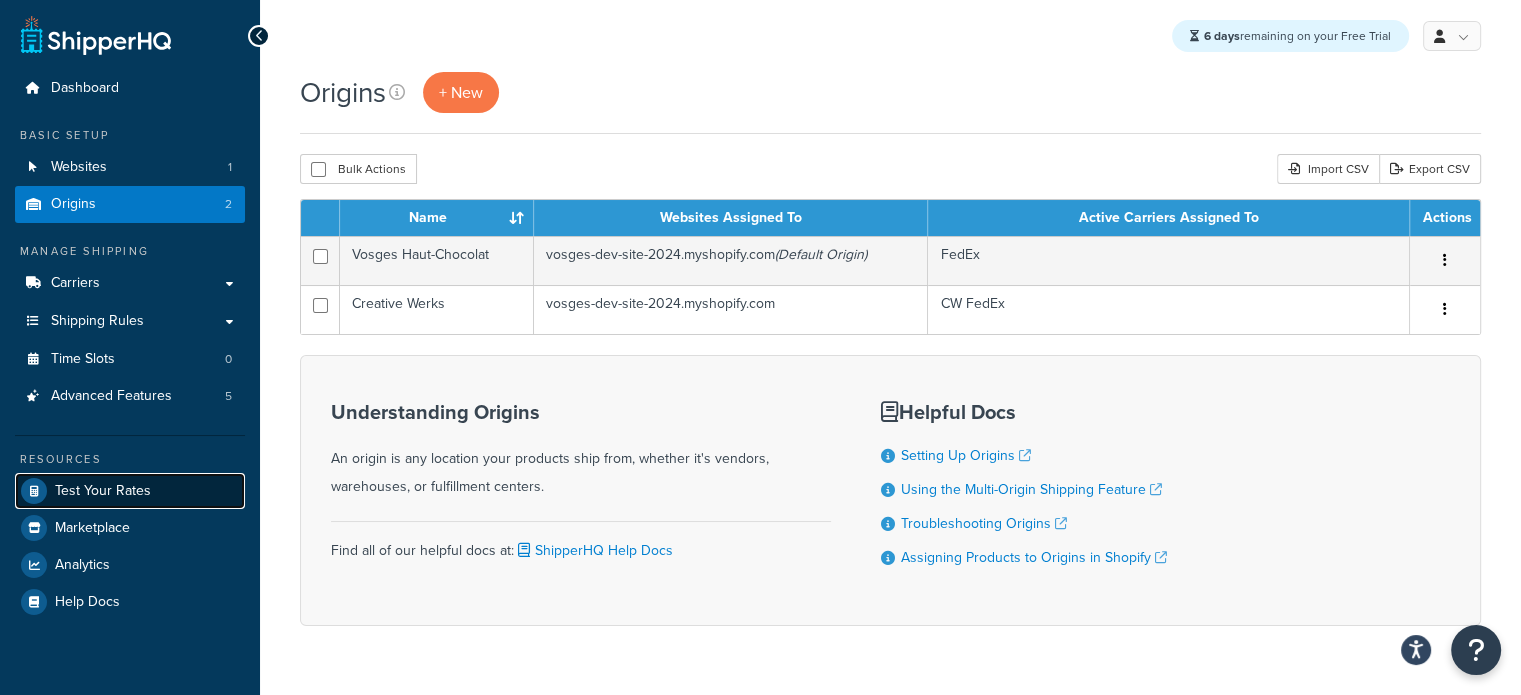 click on "Test Your Rates" at bounding box center (103, 491) 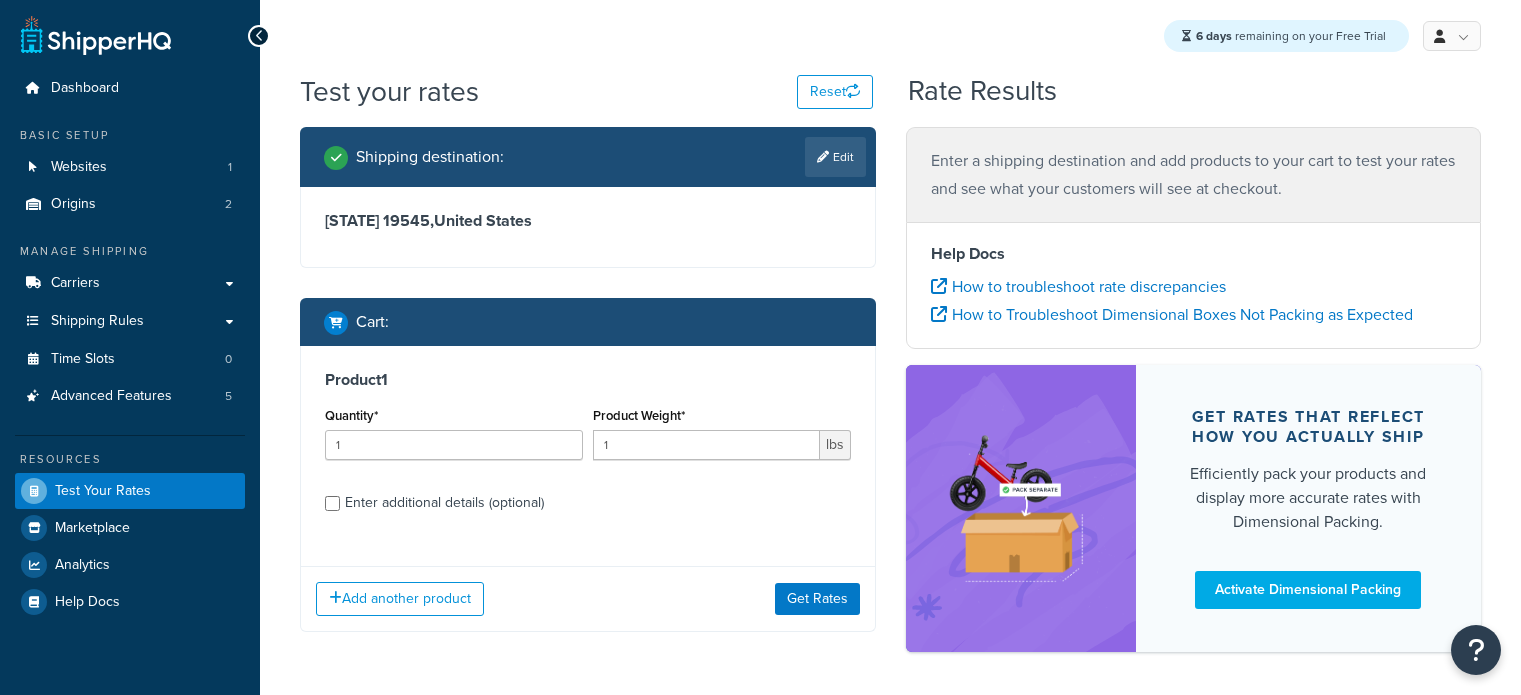 scroll, scrollTop: 0, scrollLeft: 0, axis: both 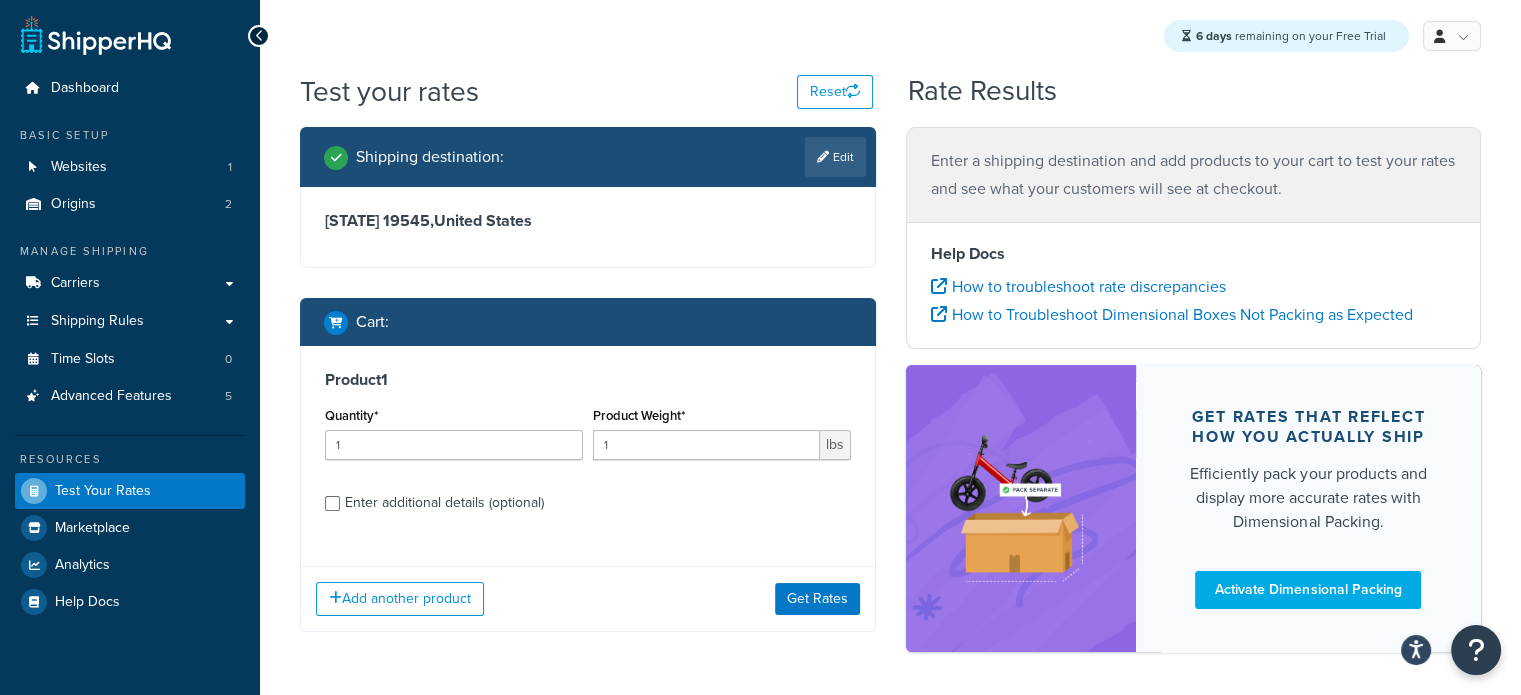 click on "Enter additional details (optional)" at bounding box center [444, 503] 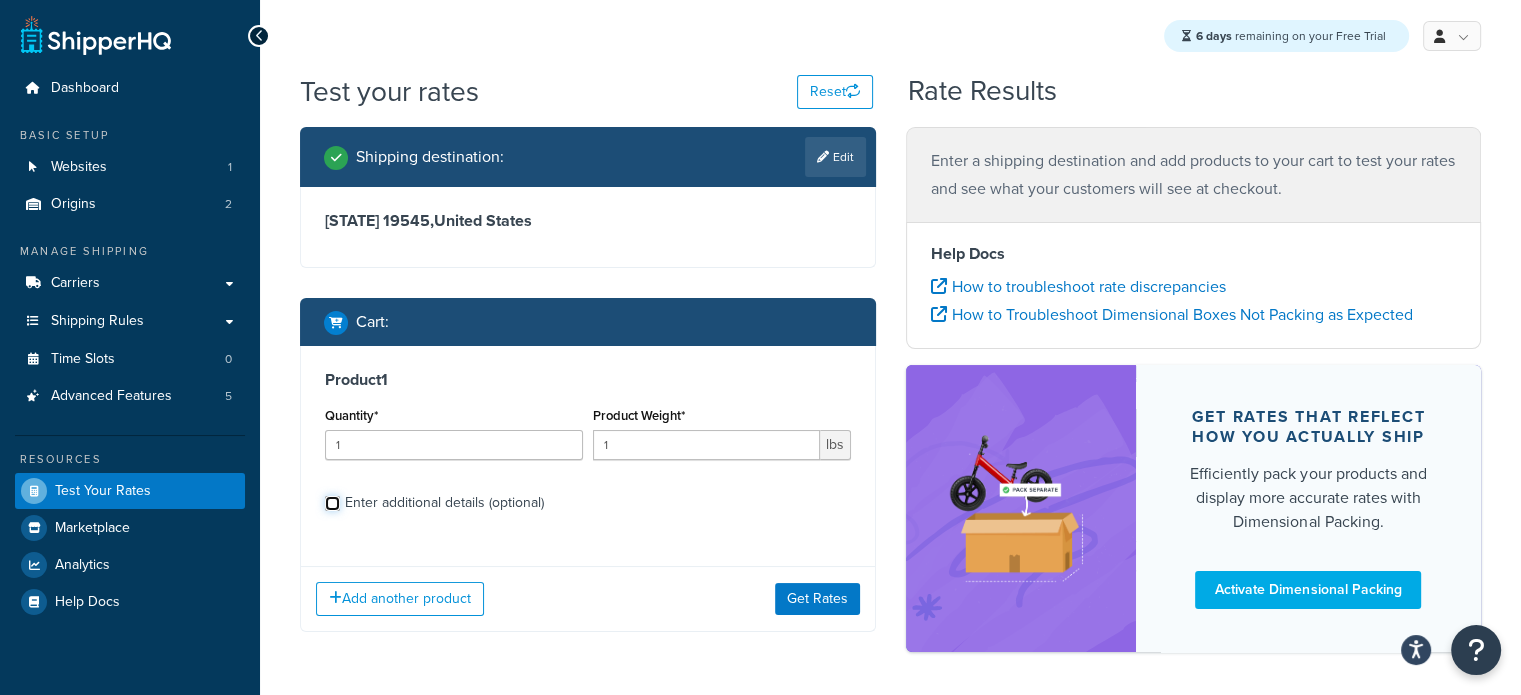 click on "Enter additional details (optional)" at bounding box center [332, 503] 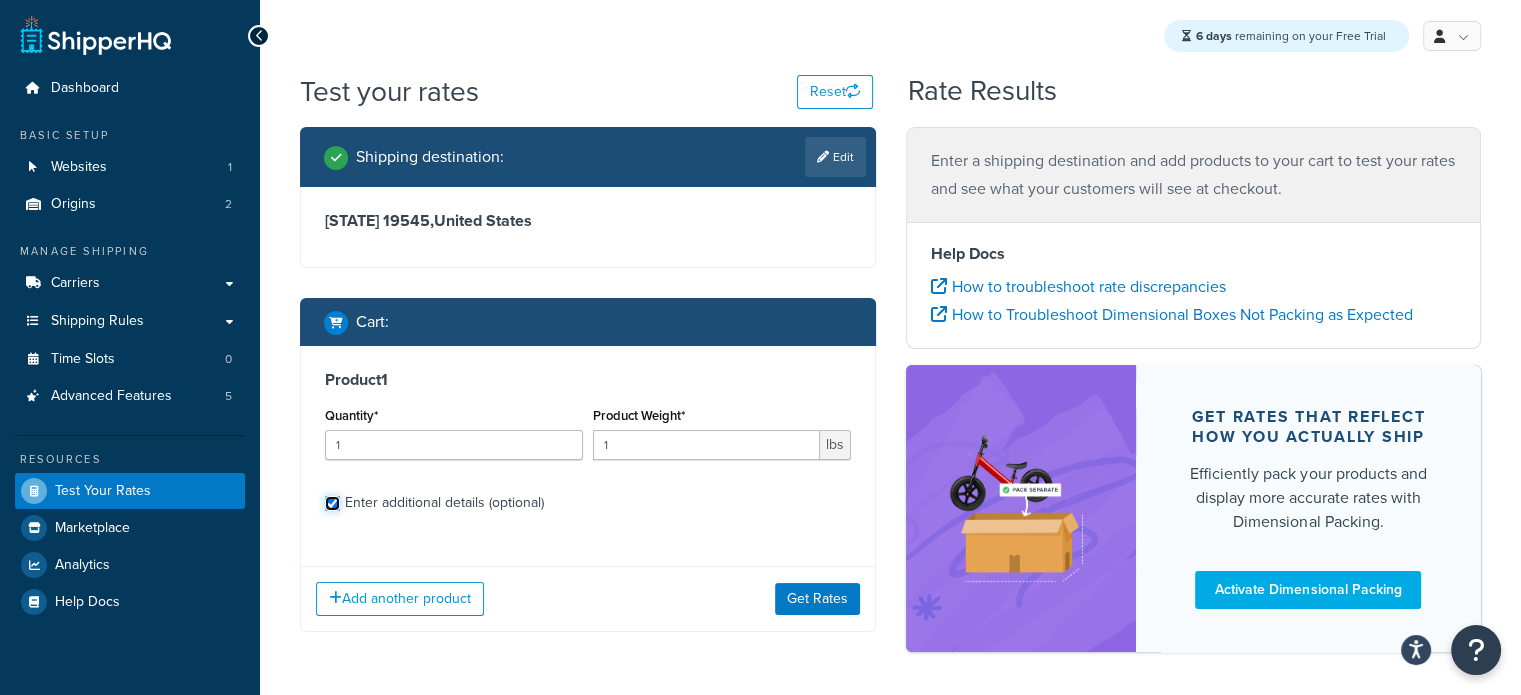 checkbox on "true" 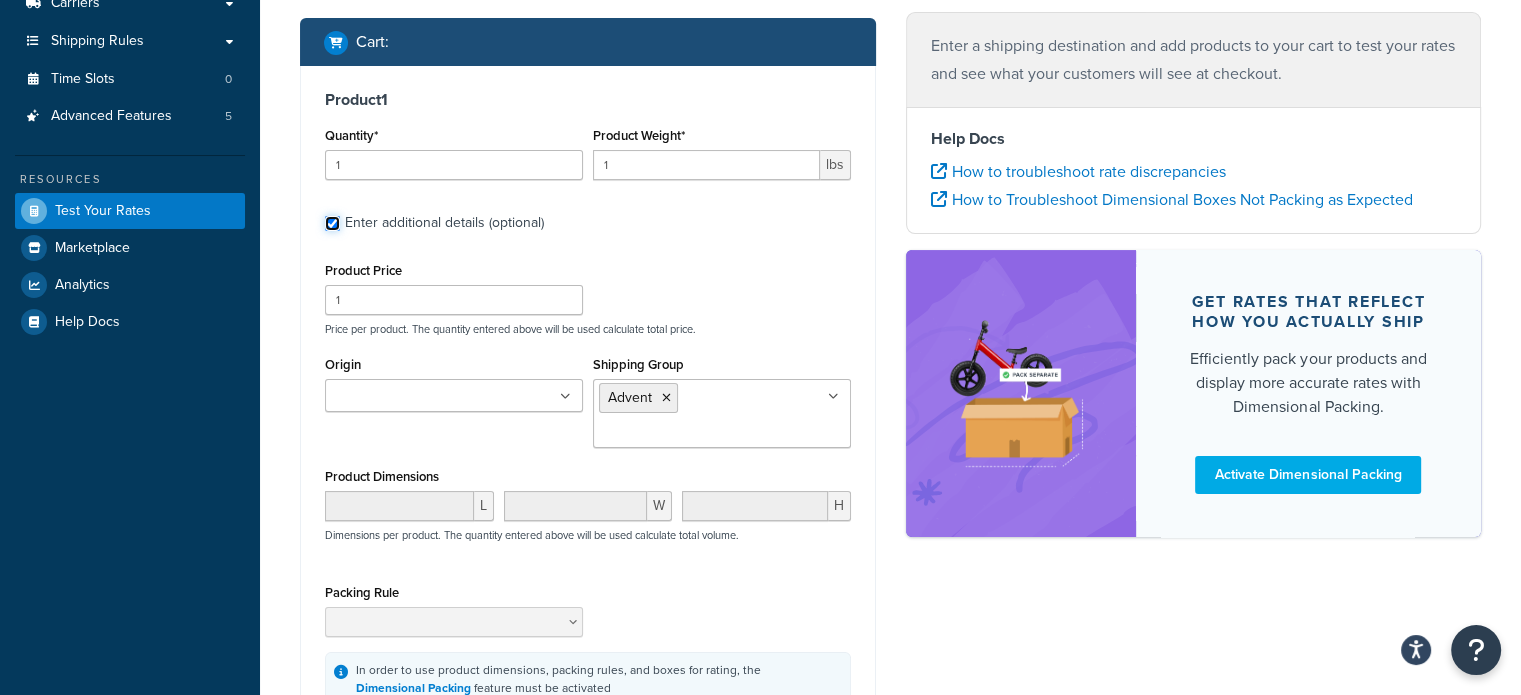 scroll, scrollTop: 300, scrollLeft: 0, axis: vertical 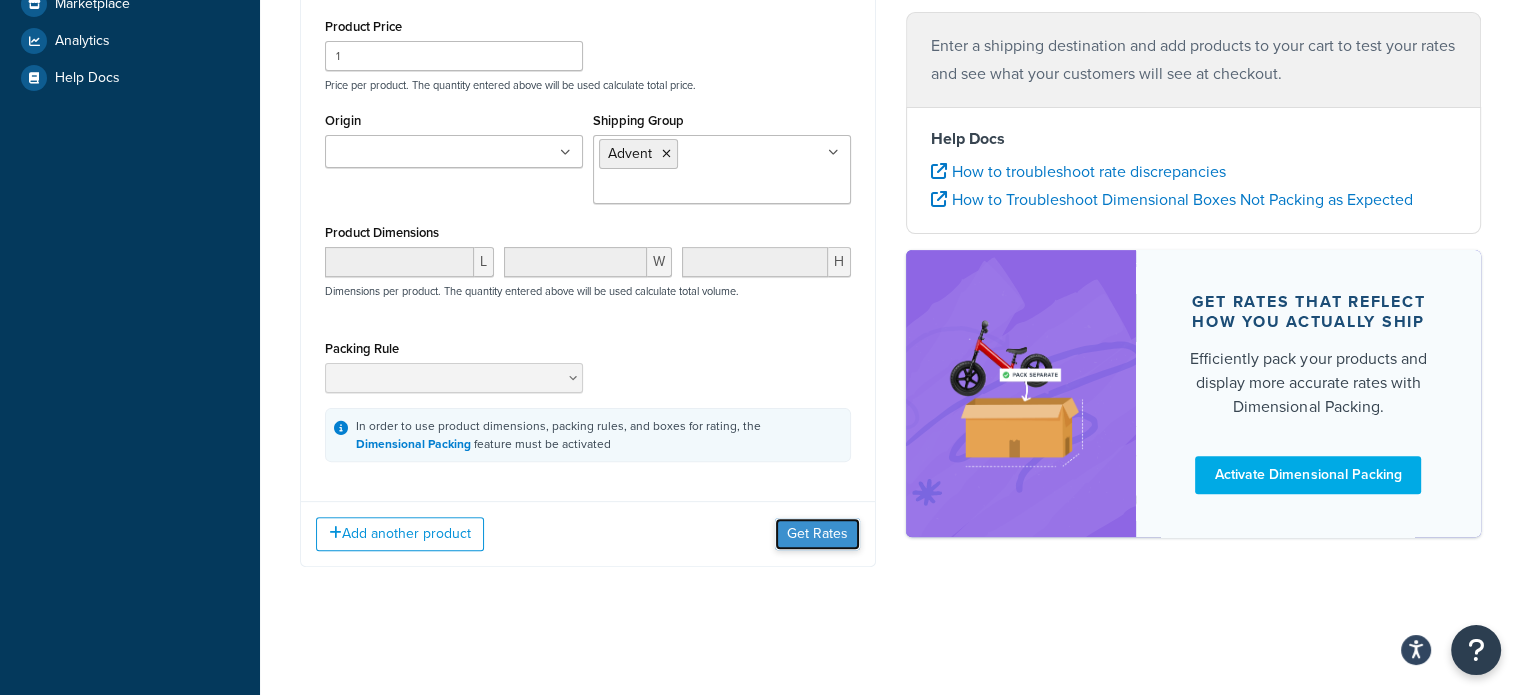 click on "Get Rates" at bounding box center [817, 534] 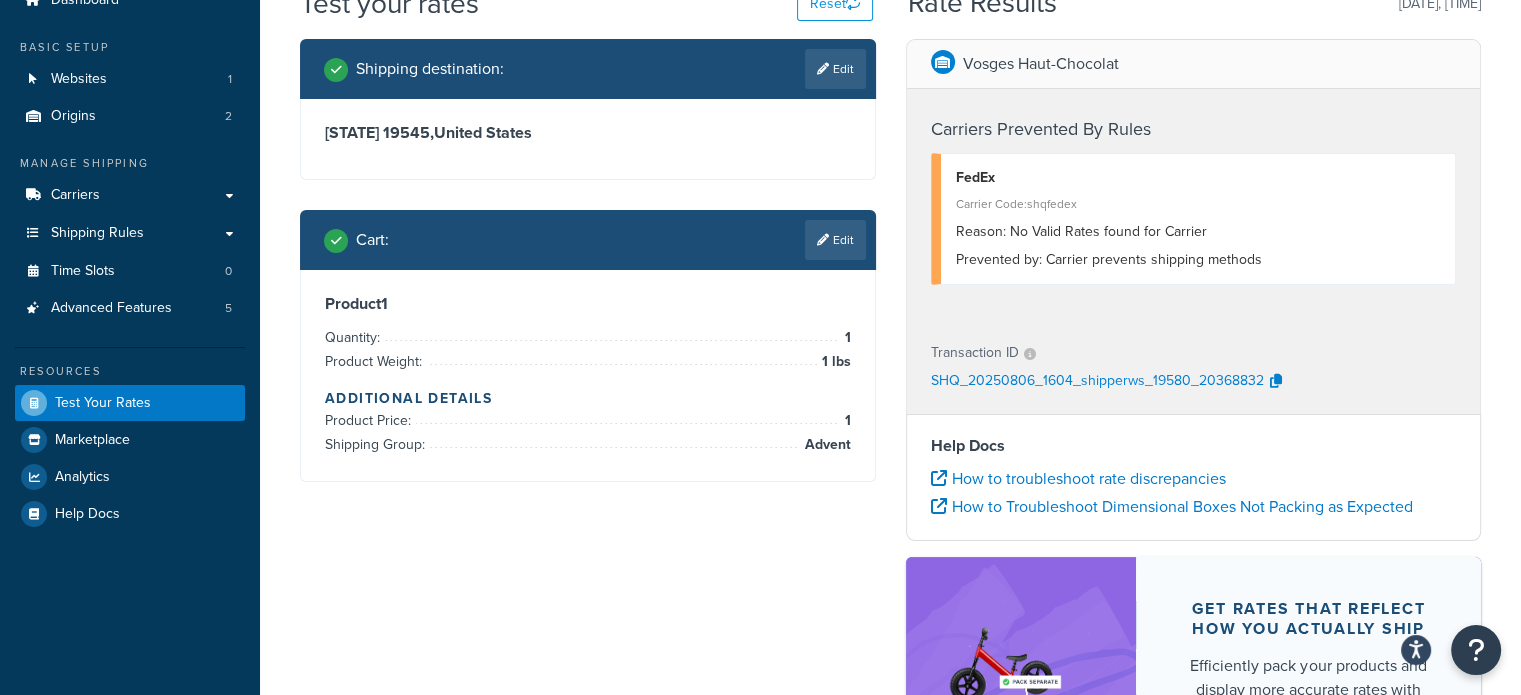 scroll, scrollTop: 55, scrollLeft: 0, axis: vertical 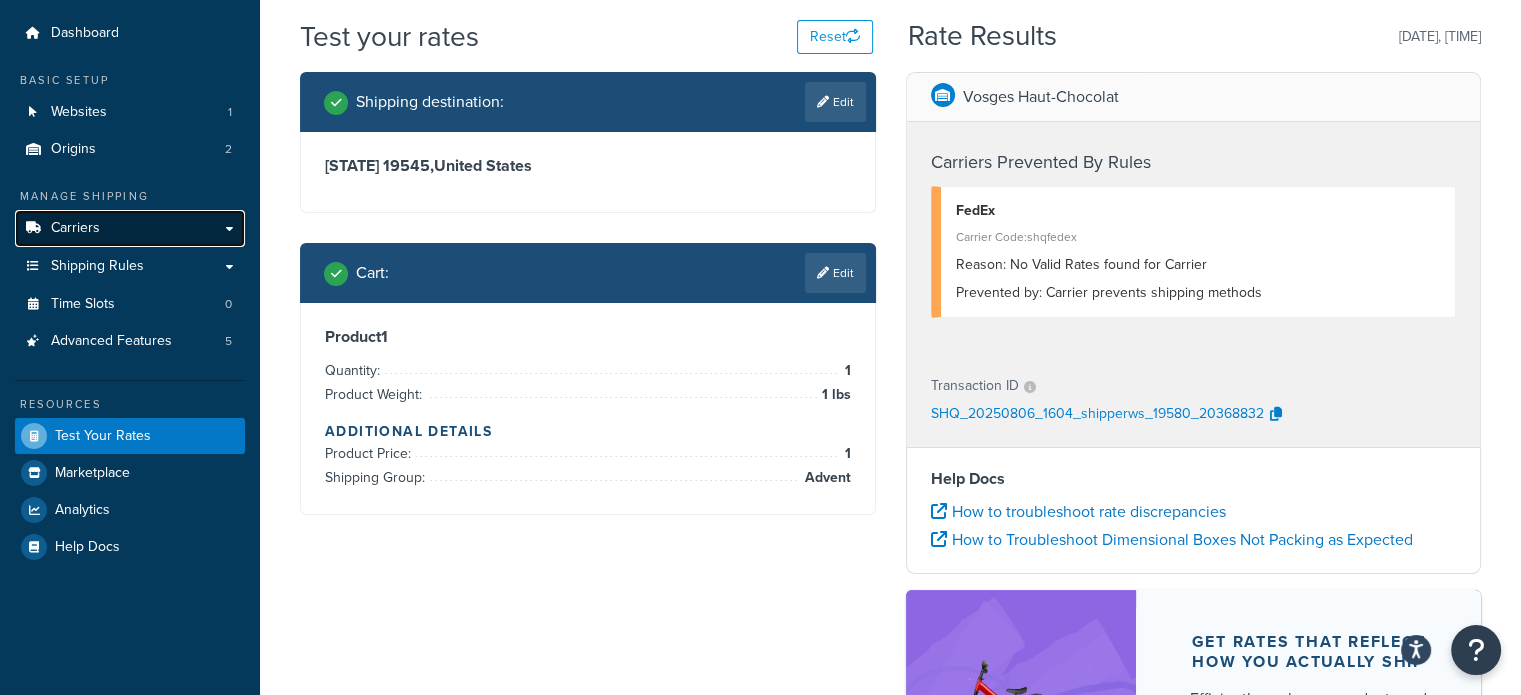 click on "Carriers" at bounding box center [130, 228] 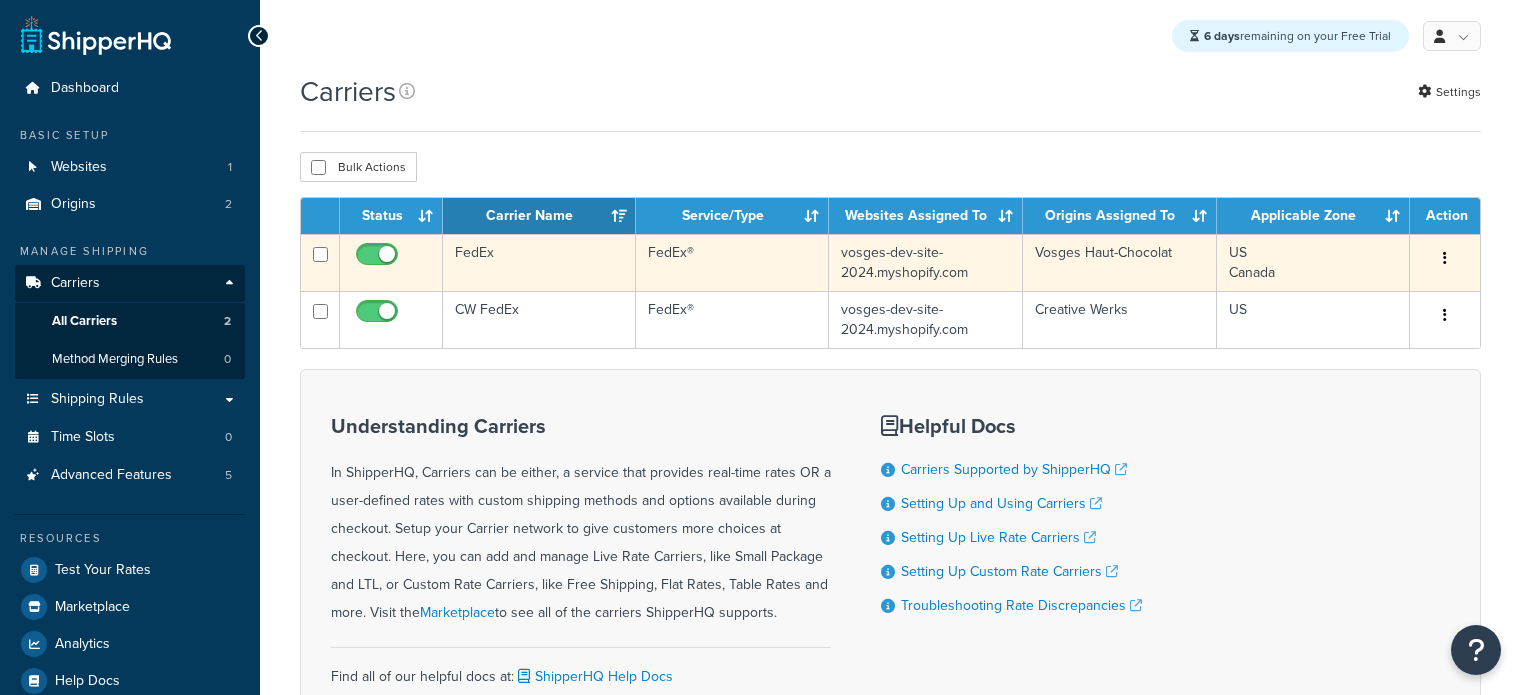 scroll, scrollTop: 0, scrollLeft: 0, axis: both 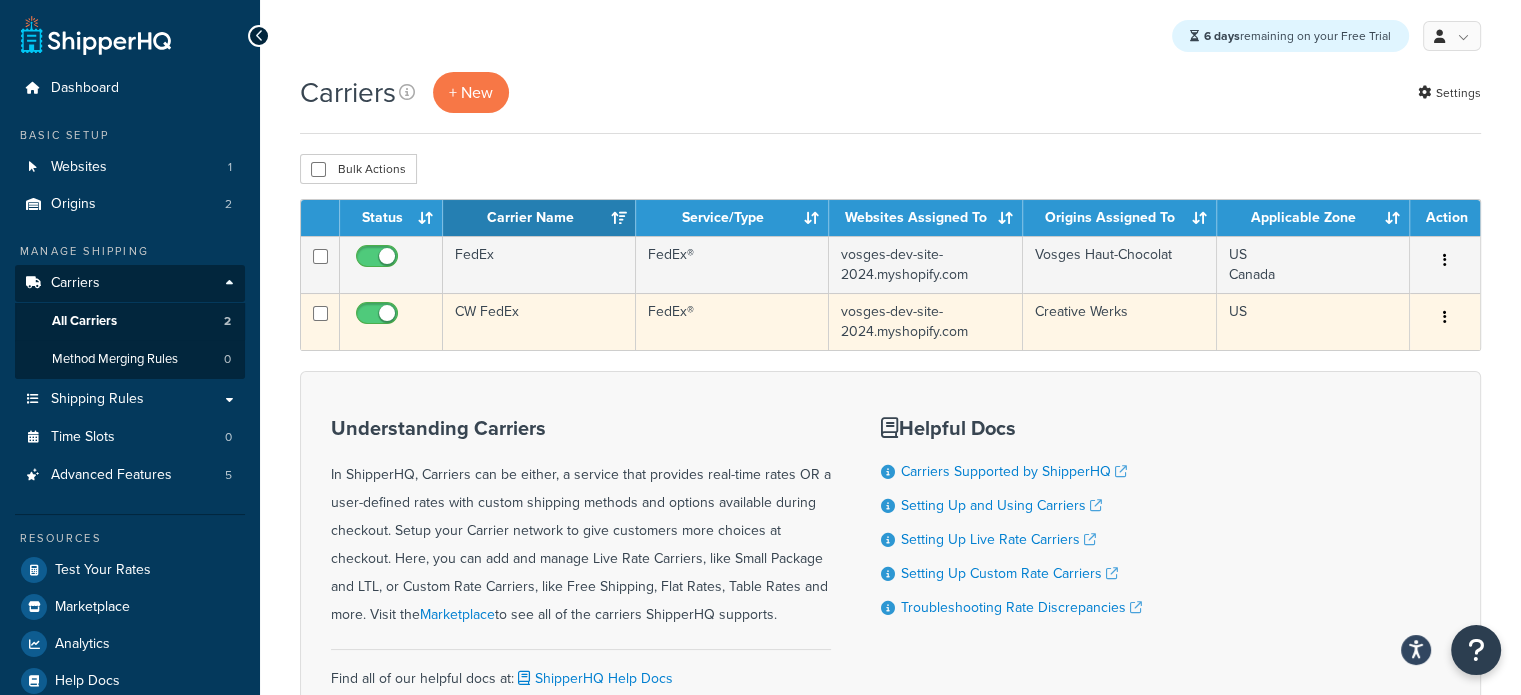 click on "CW FedEx" at bounding box center (539, 321) 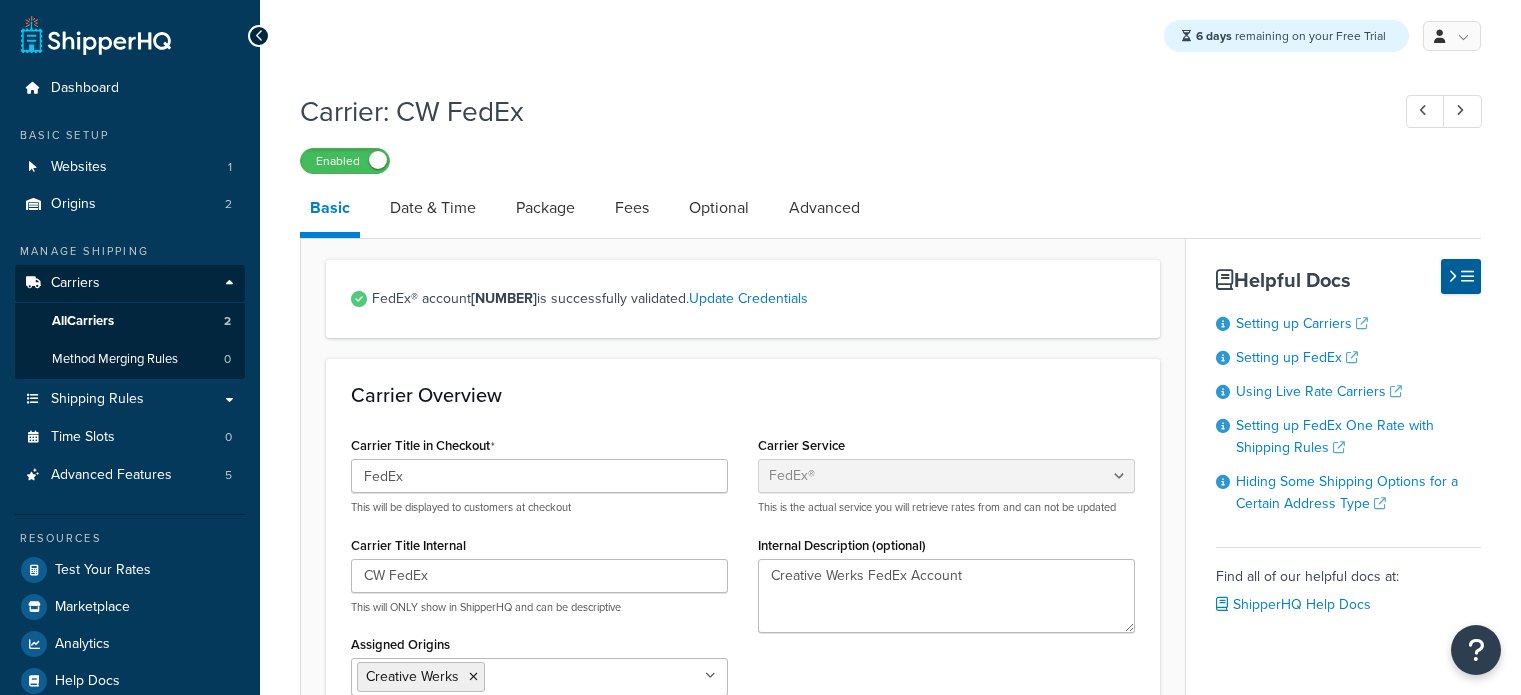 select on "fedEx" 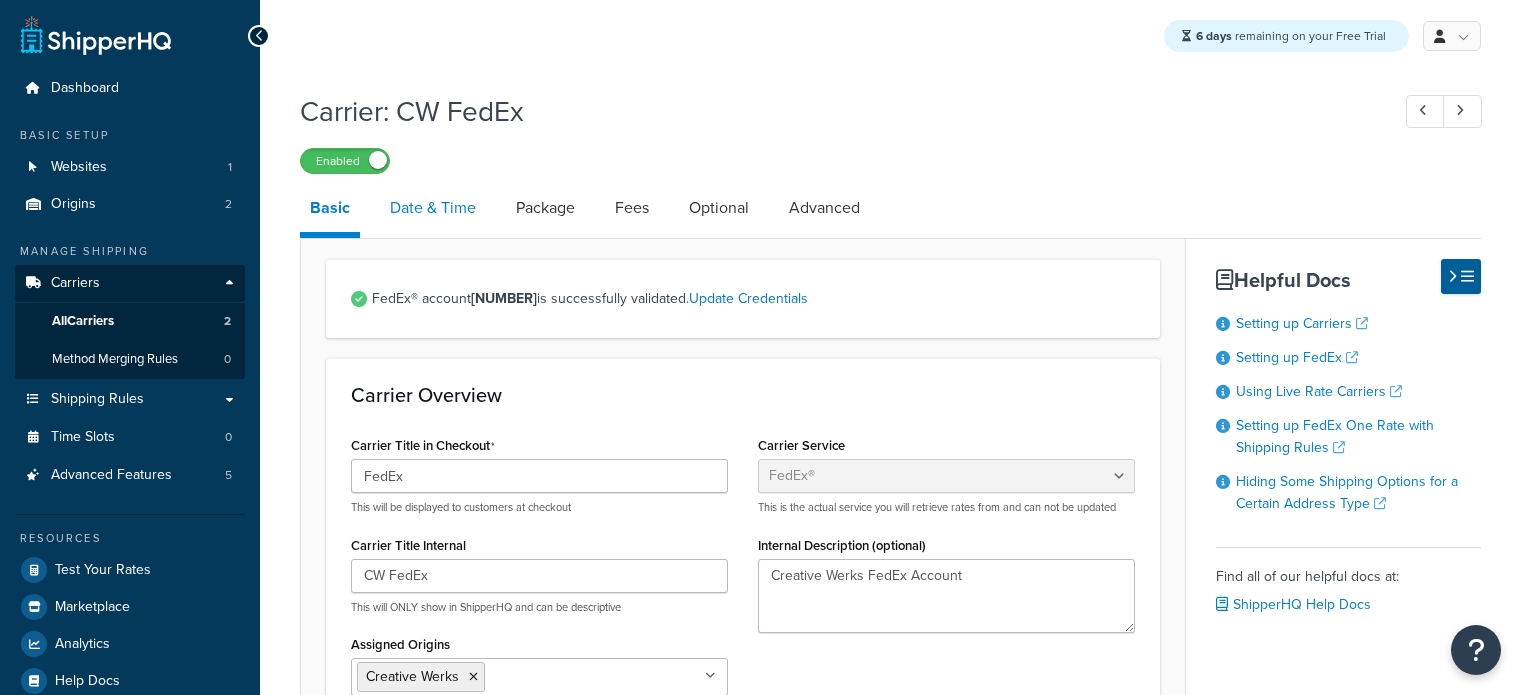 scroll, scrollTop: 0, scrollLeft: 0, axis: both 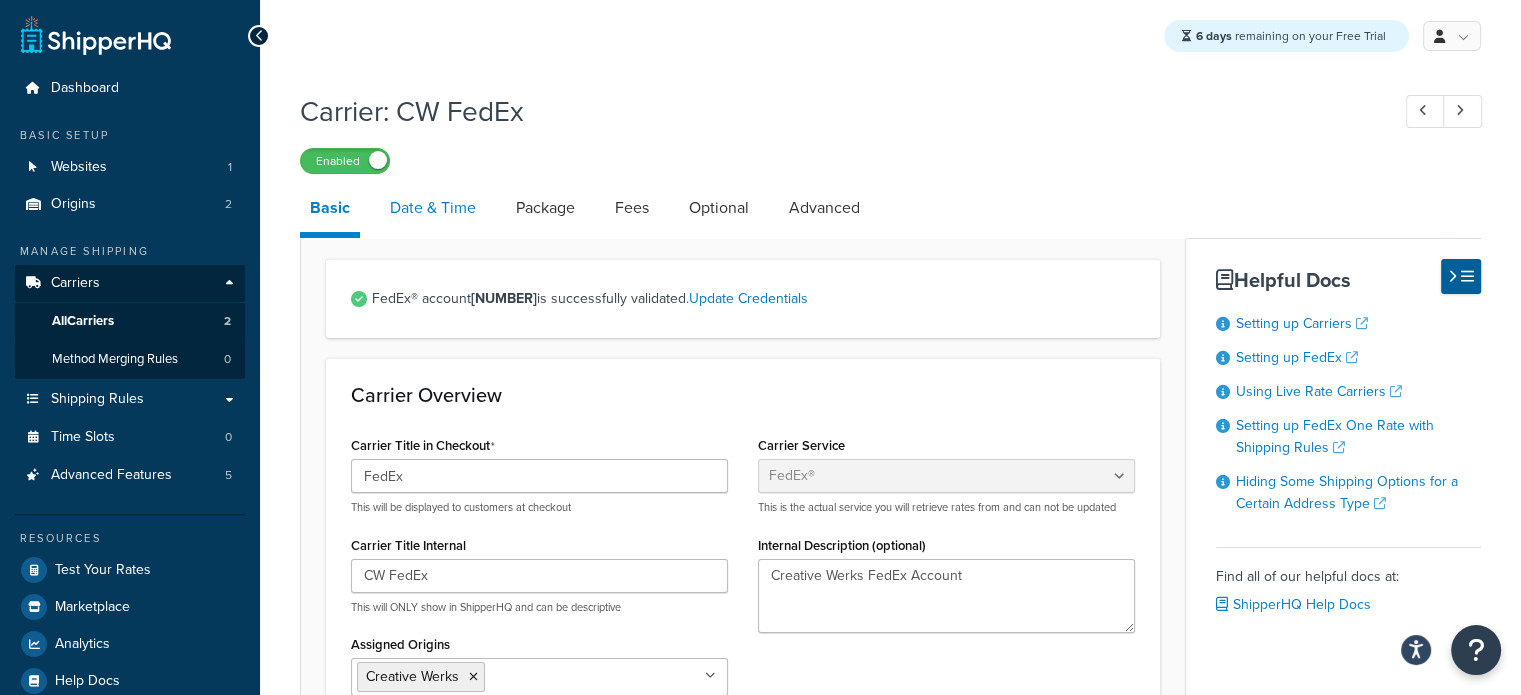 click on "Date & Time" at bounding box center [433, 208] 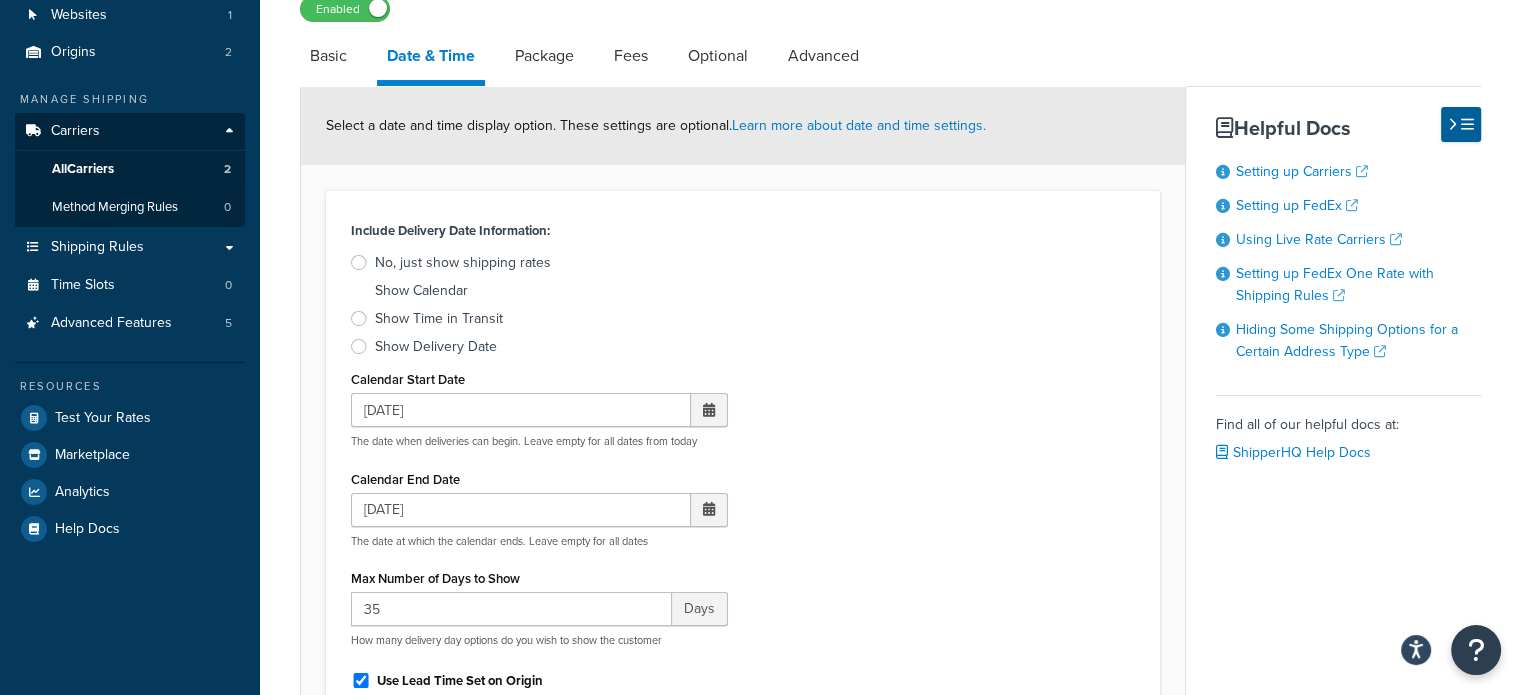 scroll, scrollTop: 100, scrollLeft: 0, axis: vertical 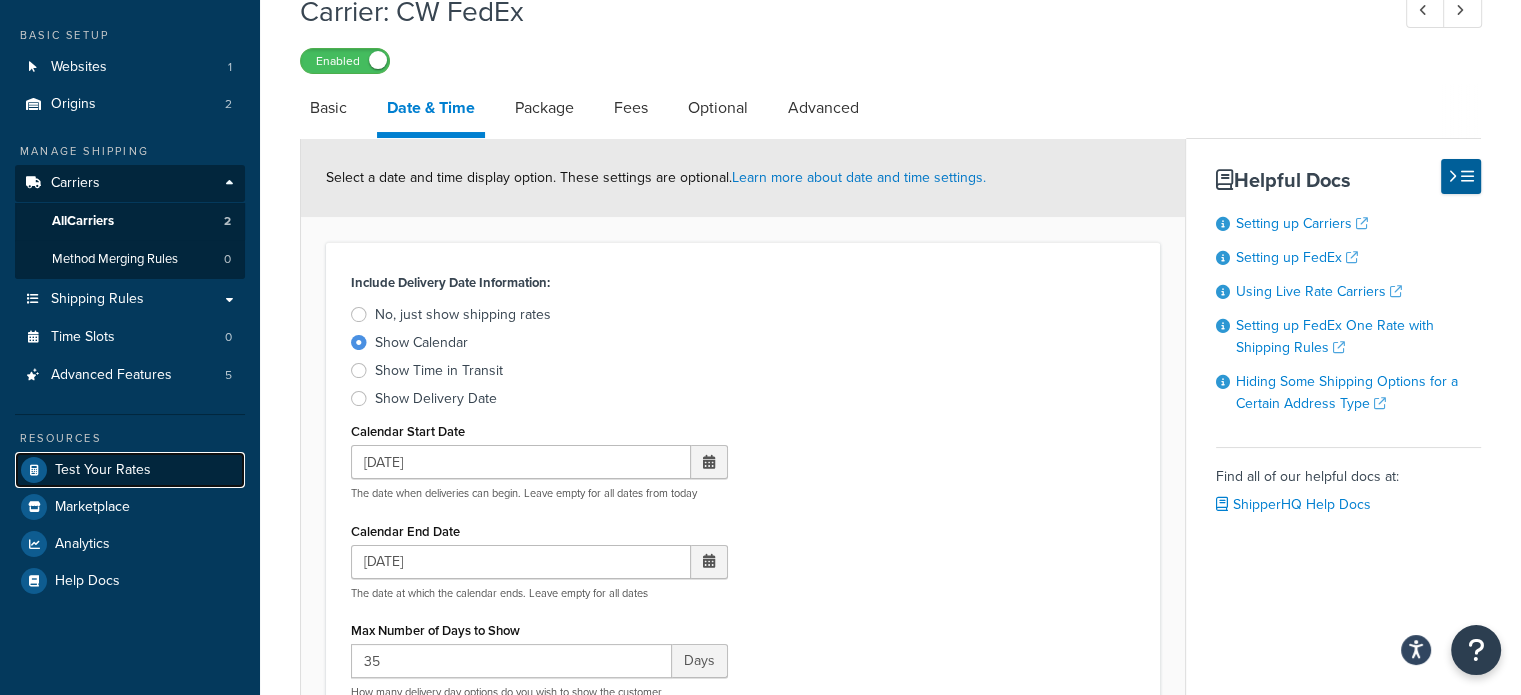 click on "Test Your Rates" at bounding box center [103, 470] 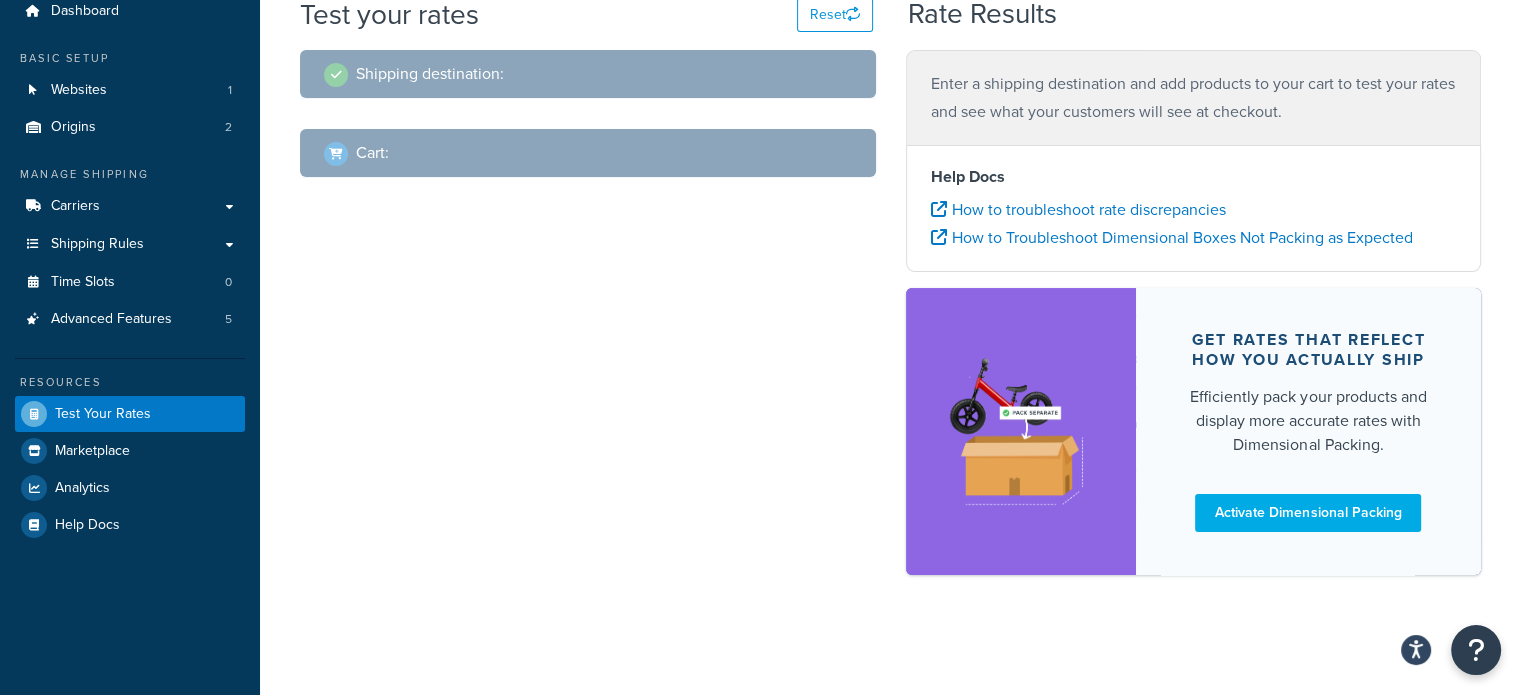 scroll, scrollTop: 76, scrollLeft: 0, axis: vertical 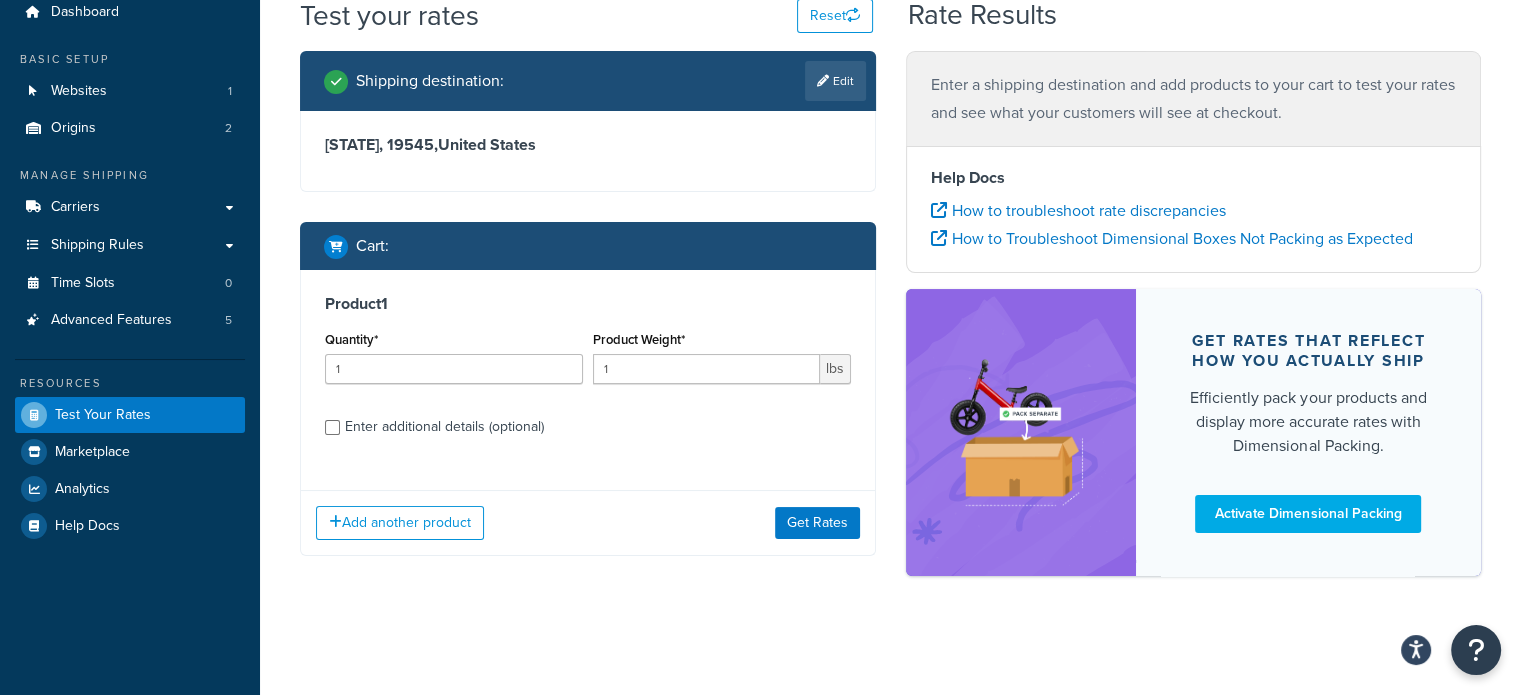 click on "Enter additional details (optional)" at bounding box center (444, 427) 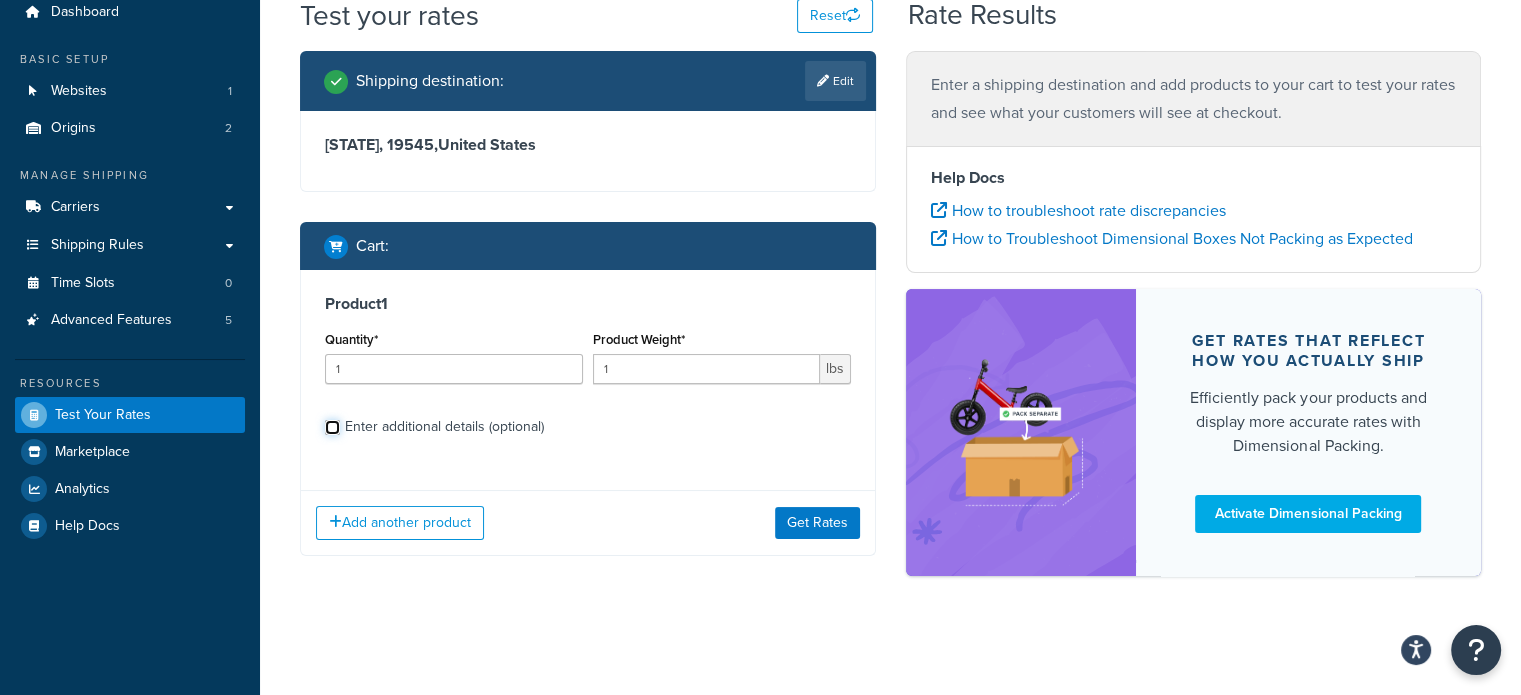 click on "Enter additional details (optional)" at bounding box center [332, 427] 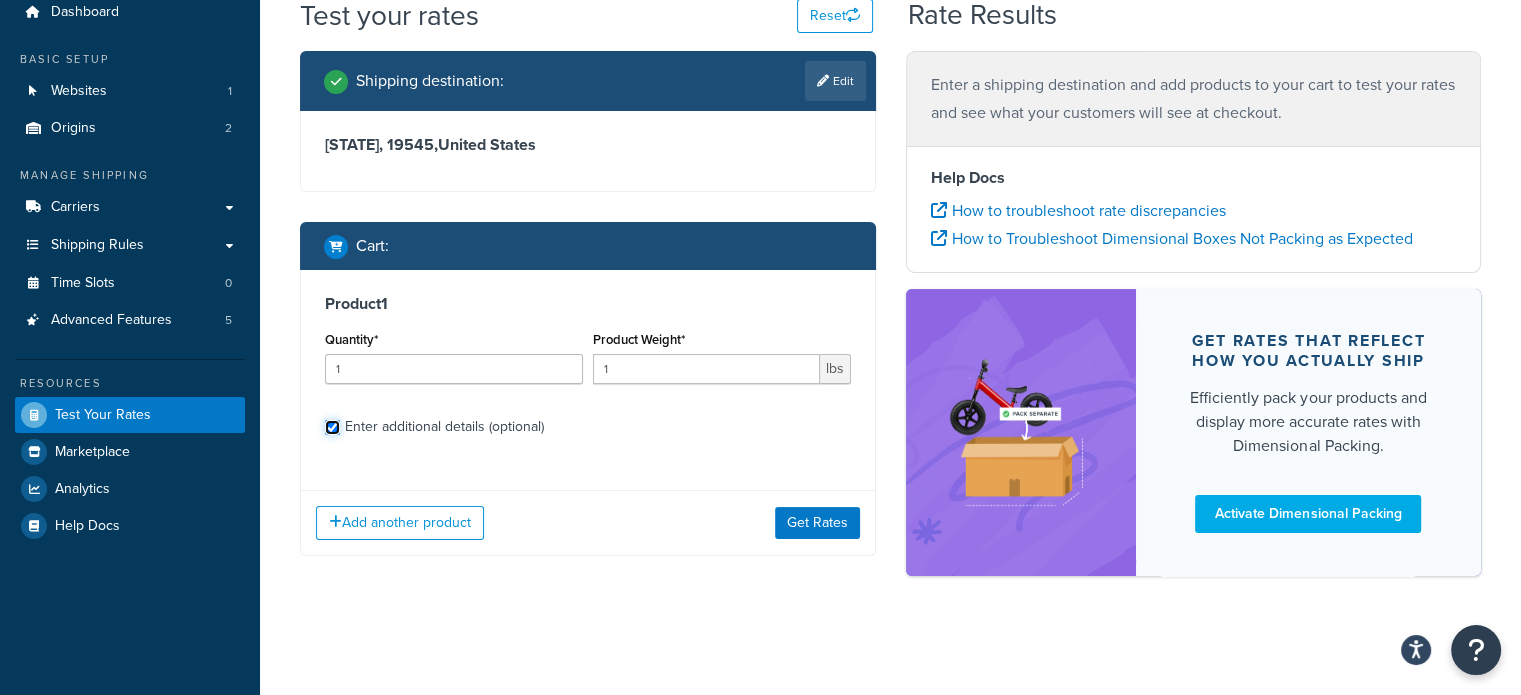 checkbox on "true" 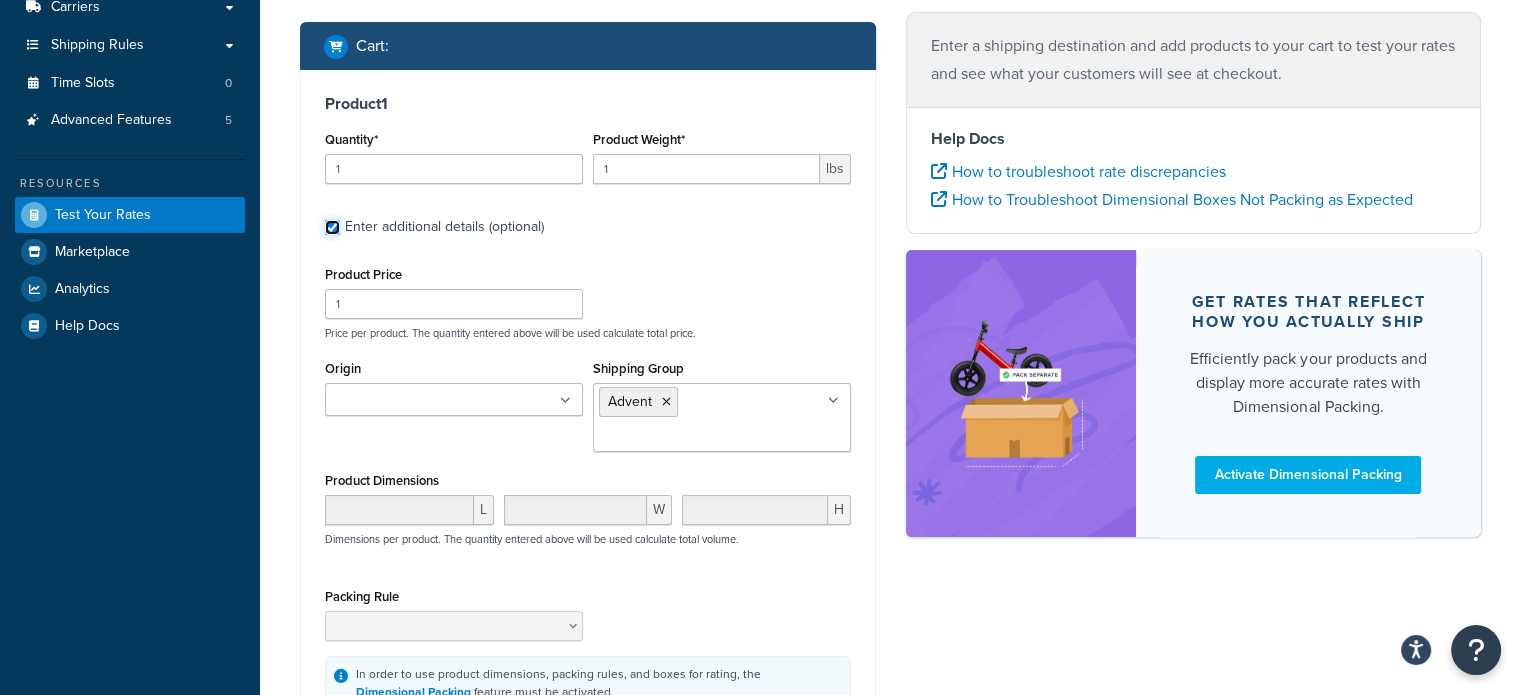 scroll, scrollTop: 376, scrollLeft: 0, axis: vertical 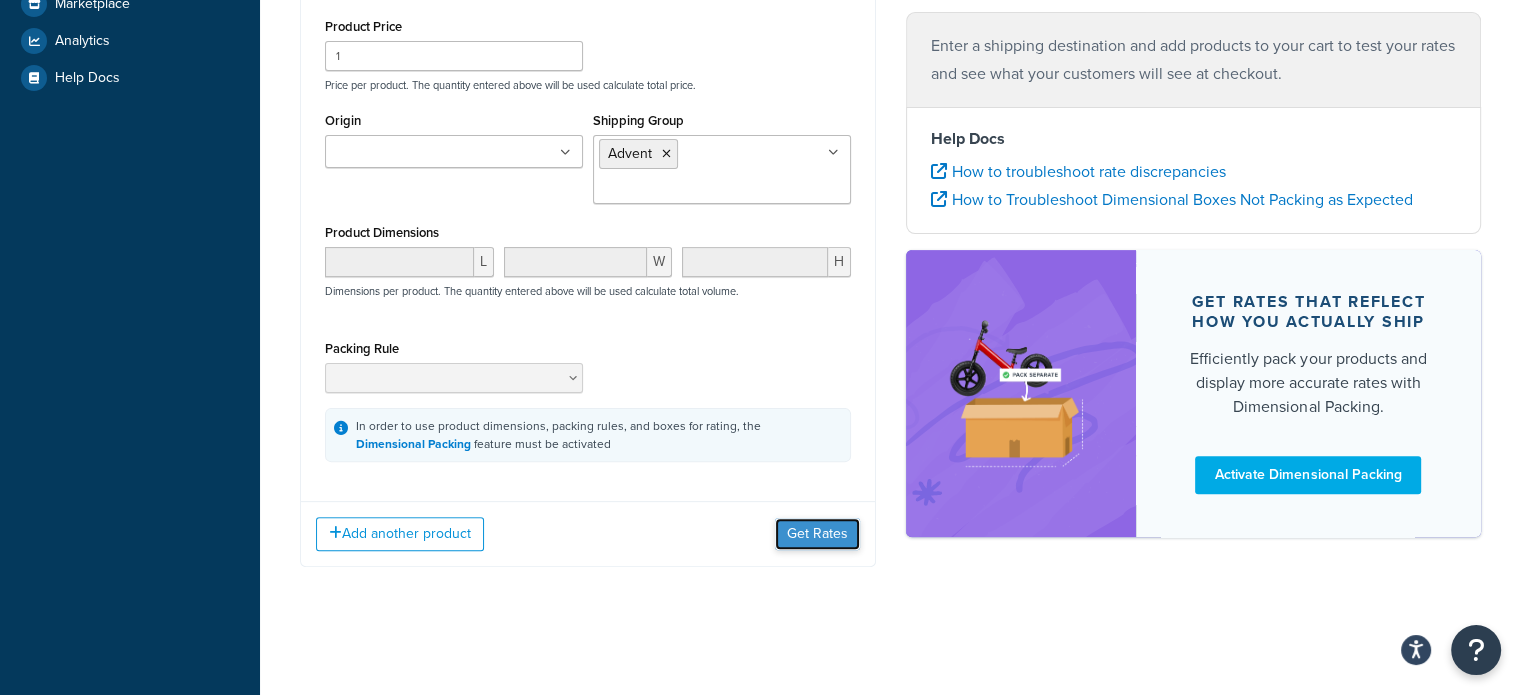 click on "Get Rates" at bounding box center [817, 534] 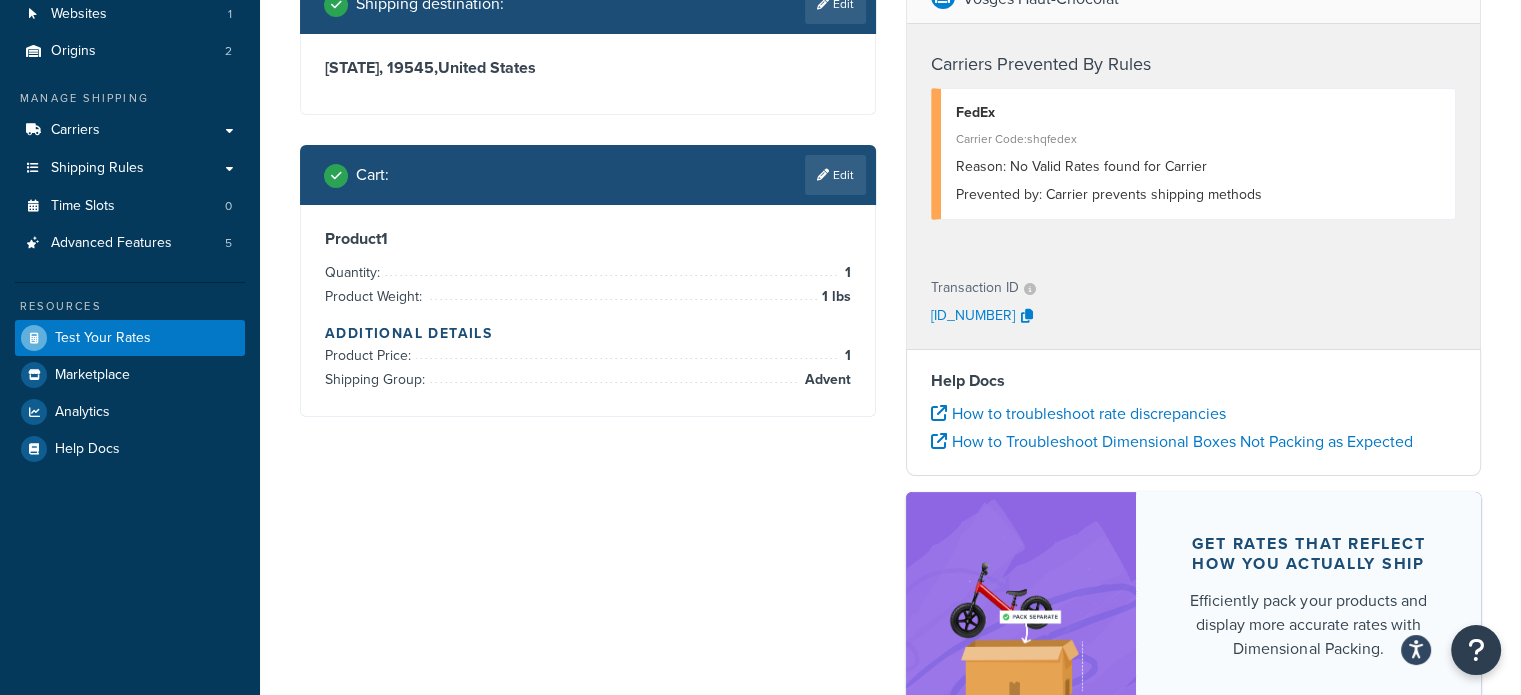 scroll, scrollTop: 55, scrollLeft: 0, axis: vertical 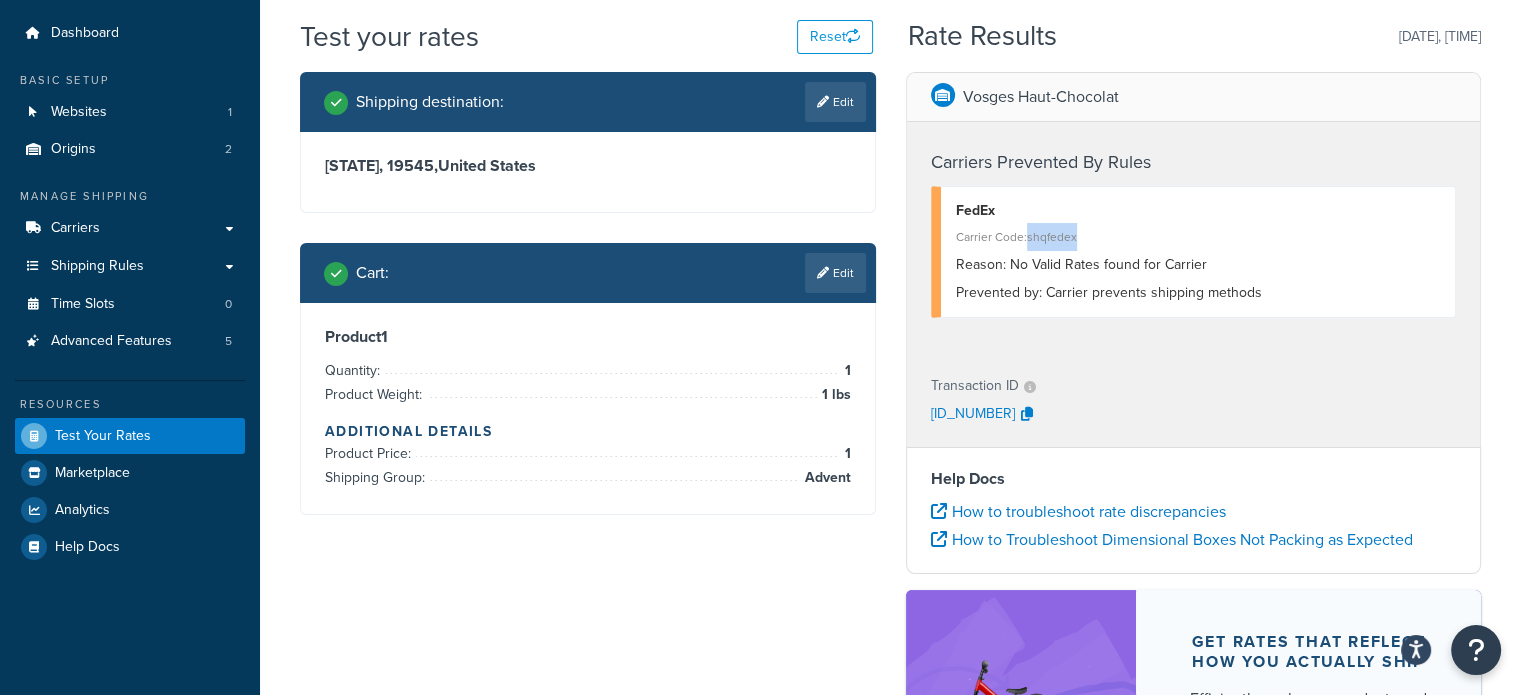drag, startPoint x: 1076, startPoint y: 237, endPoint x: 1028, endPoint y: 244, distance: 48.507732 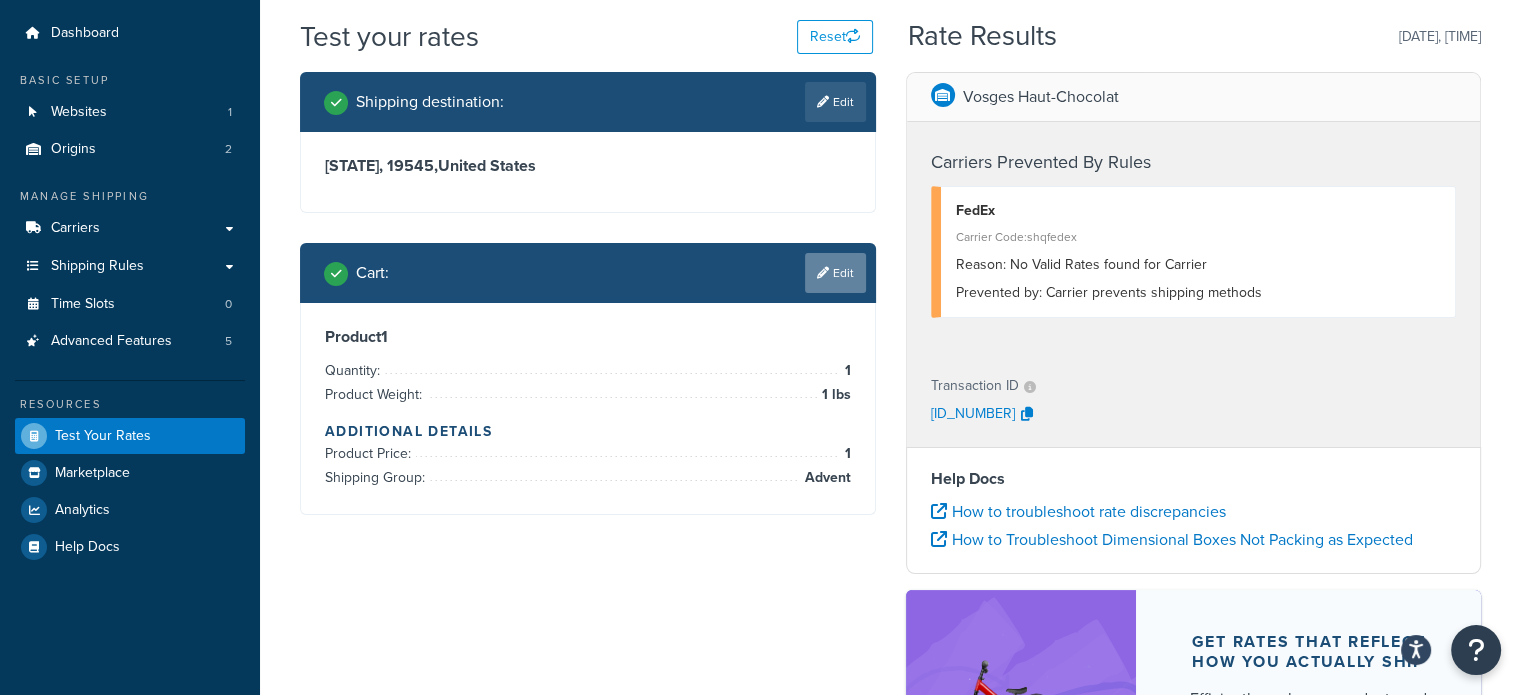 click on "Edit" at bounding box center [835, 273] 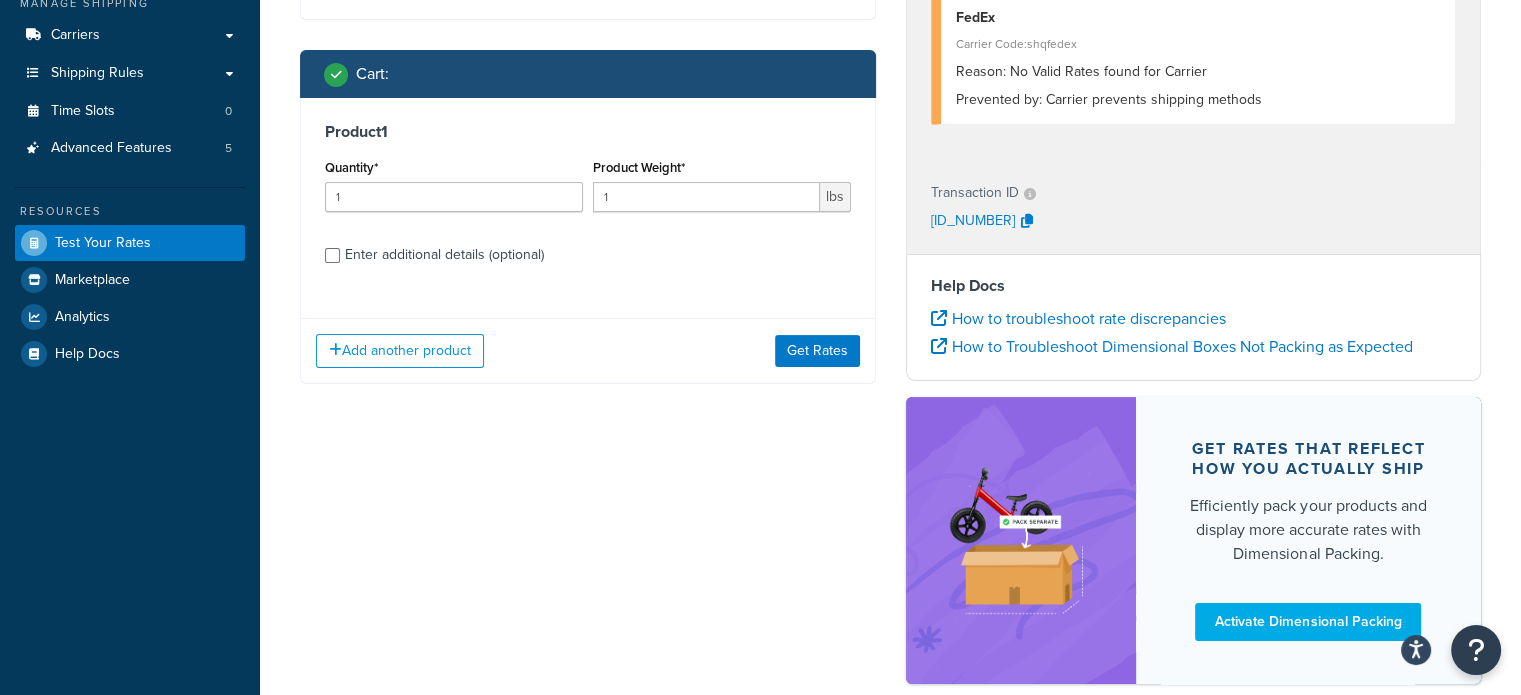 scroll, scrollTop: 255, scrollLeft: 0, axis: vertical 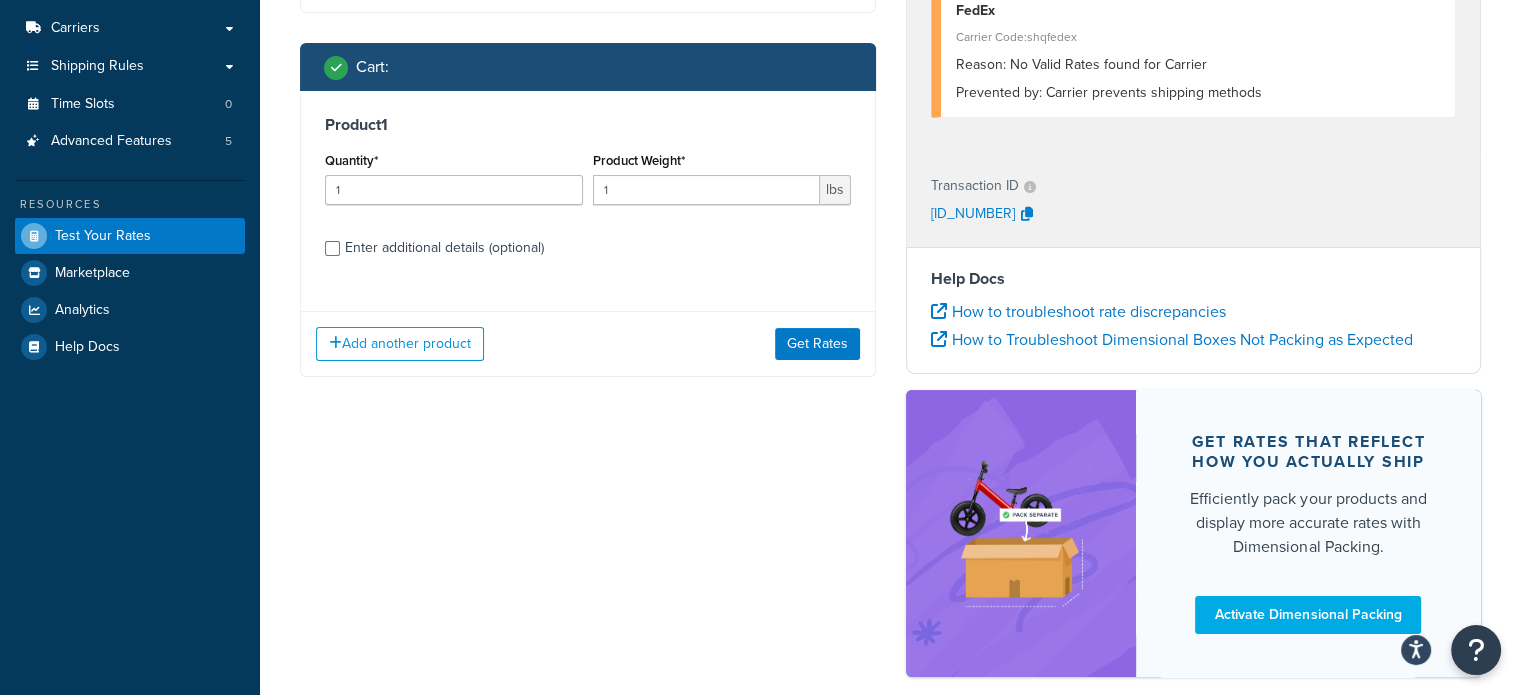 click on "Enter additional details (optional)" at bounding box center (598, 246) 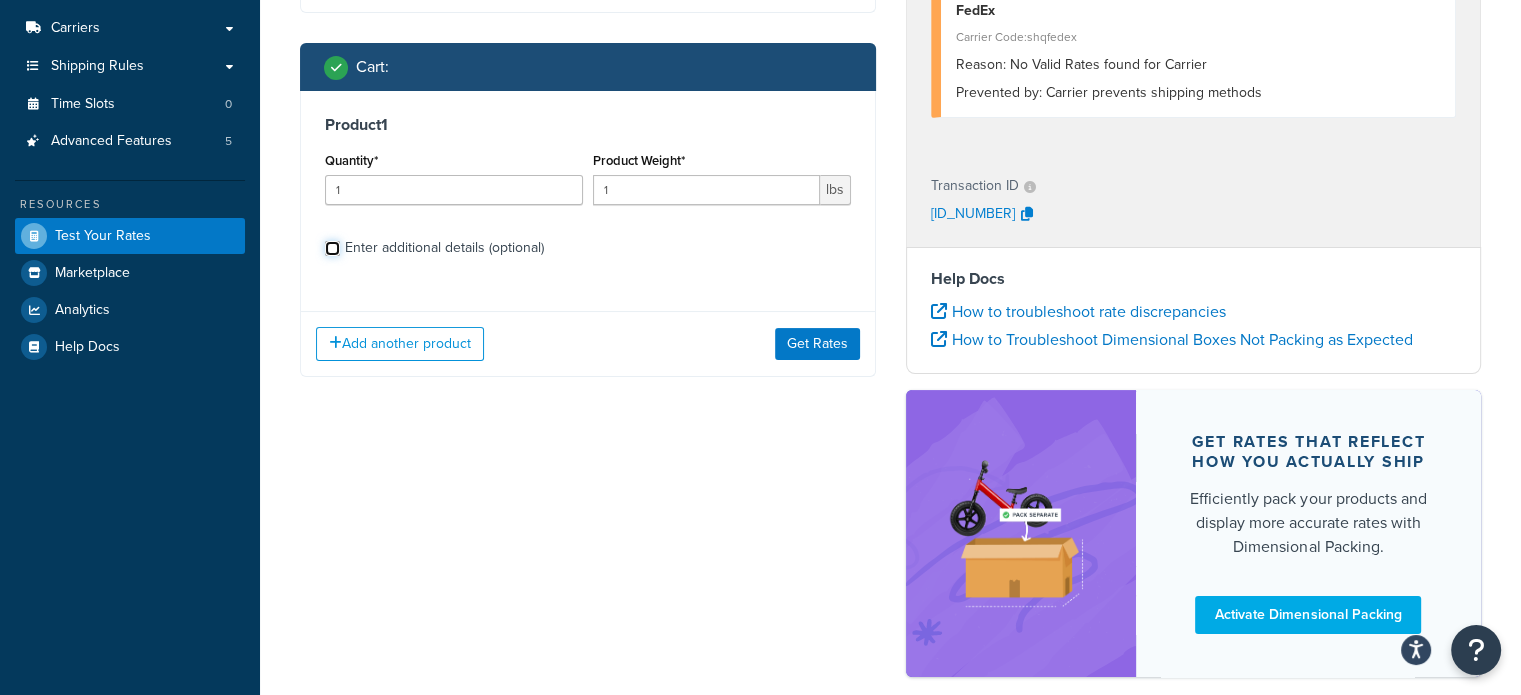click on "Enter additional details (optional)" at bounding box center (332, 248) 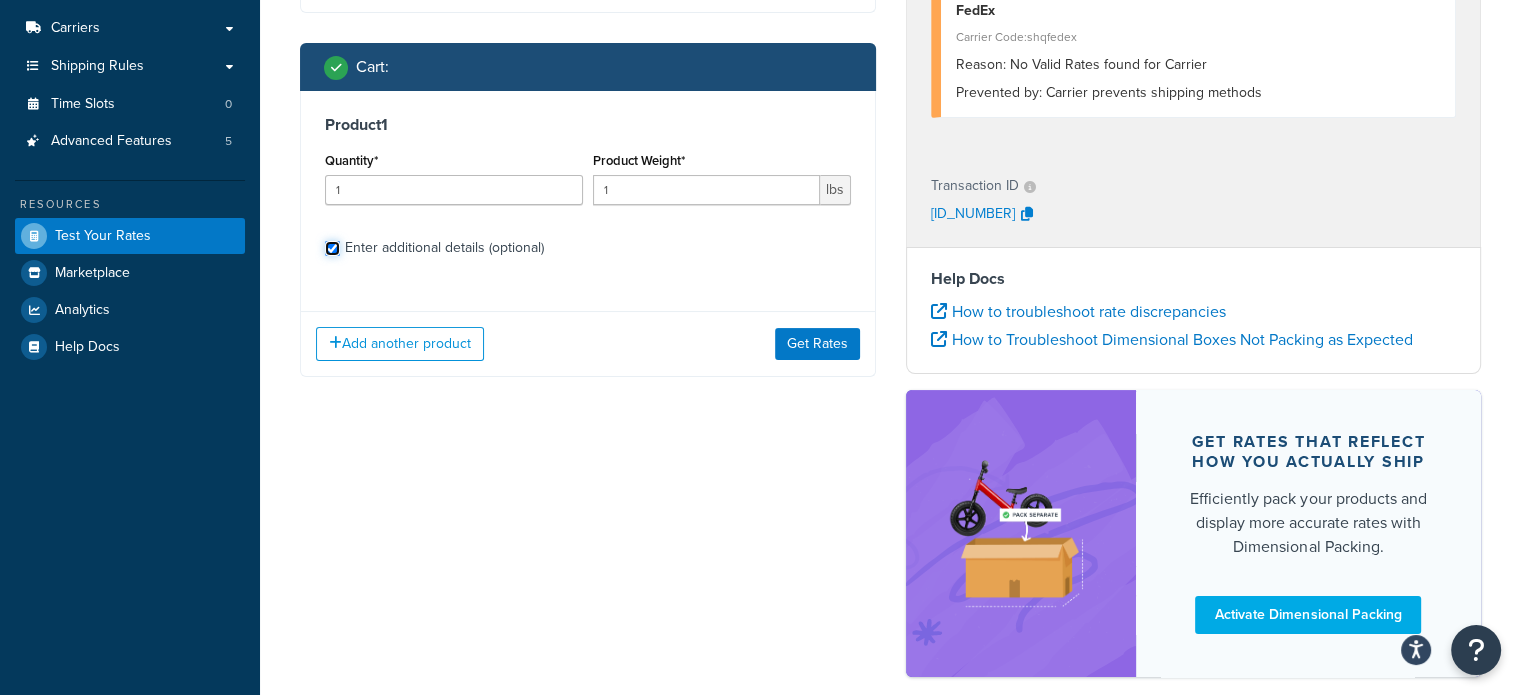 checkbox on "true" 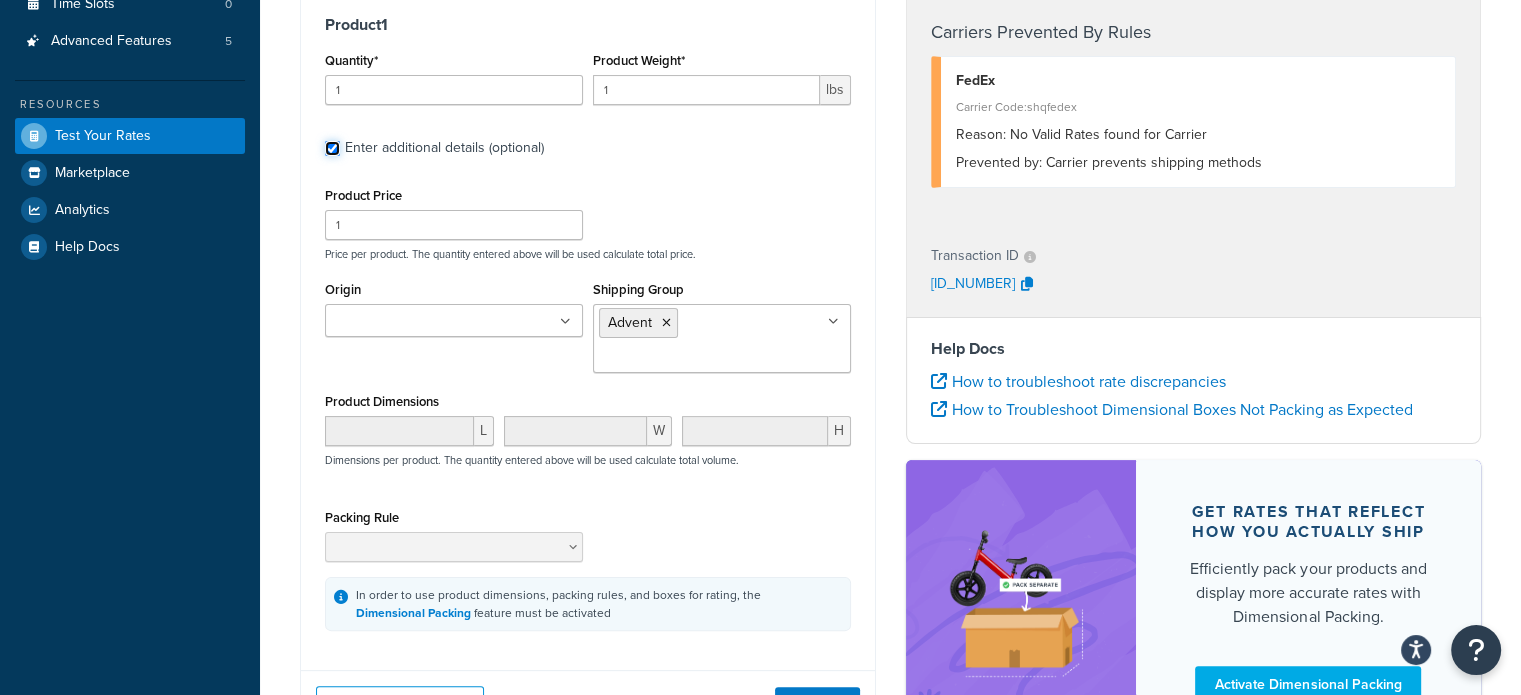 scroll, scrollTop: 455, scrollLeft: 0, axis: vertical 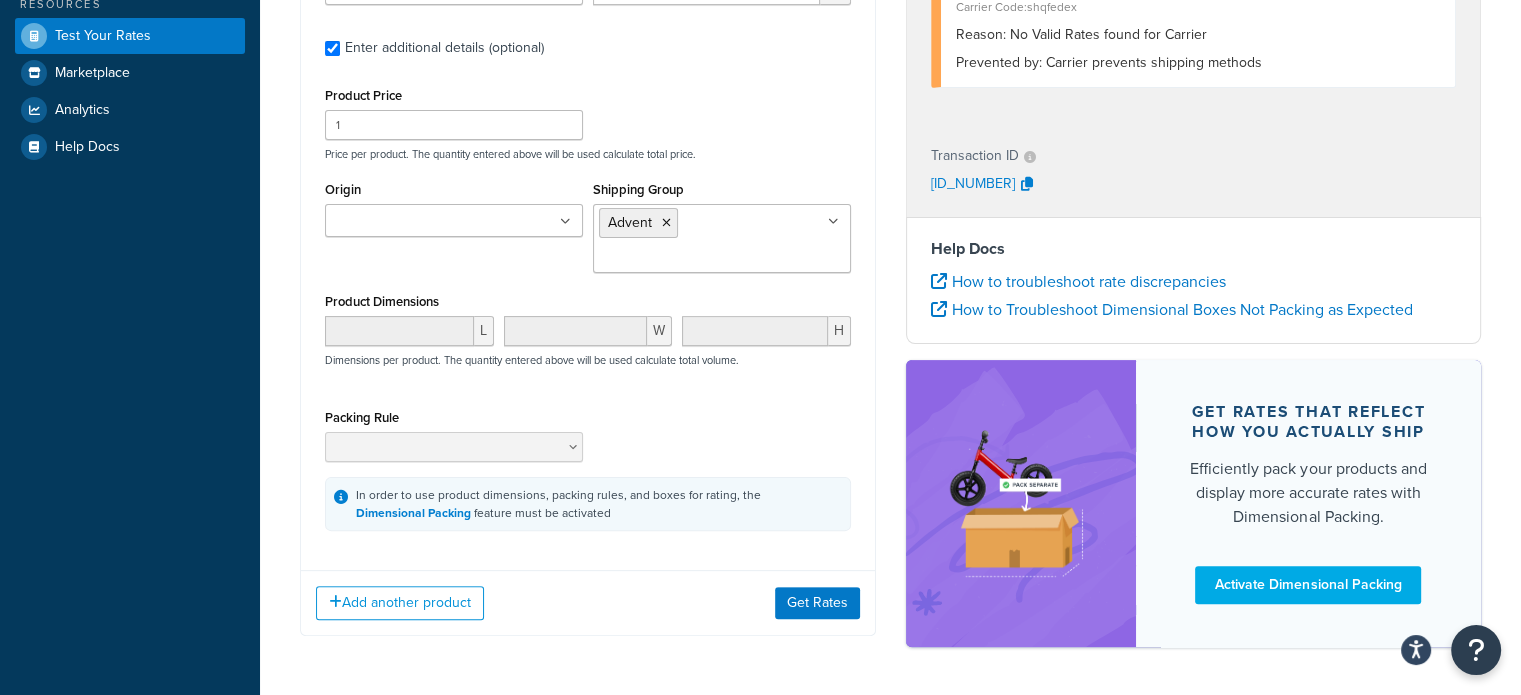click at bounding box center [454, 220] 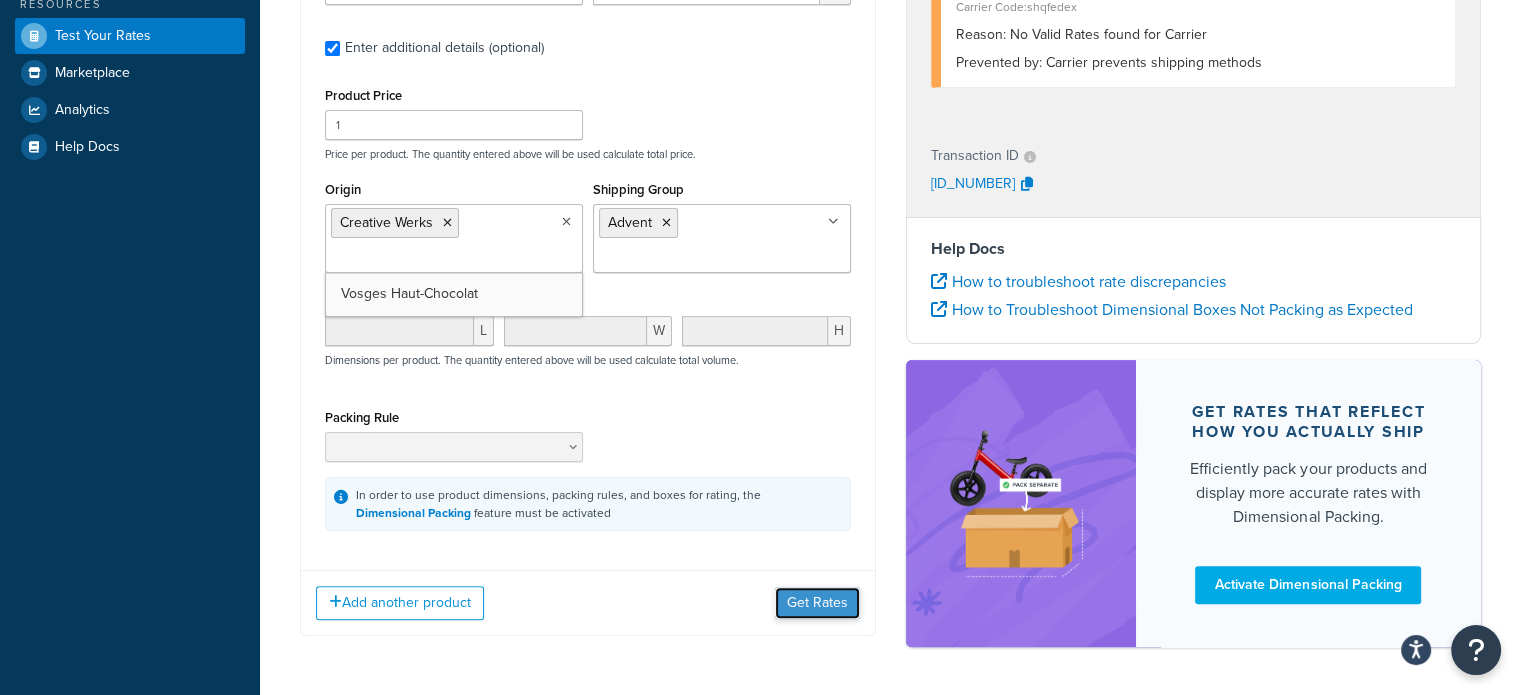 click on "Get Rates" at bounding box center [817, 603] 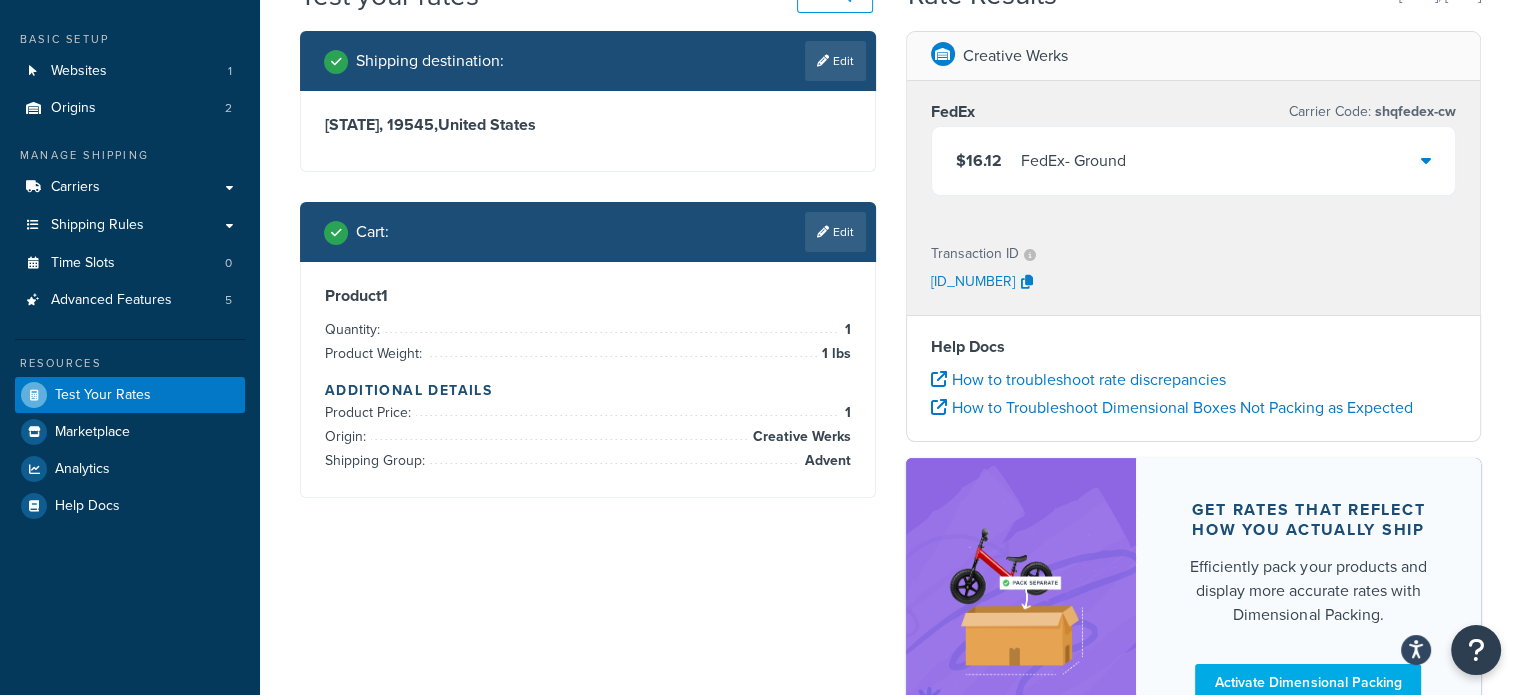 scroll, scrollTop: 64, scrollLeft: 0, axis: vertical 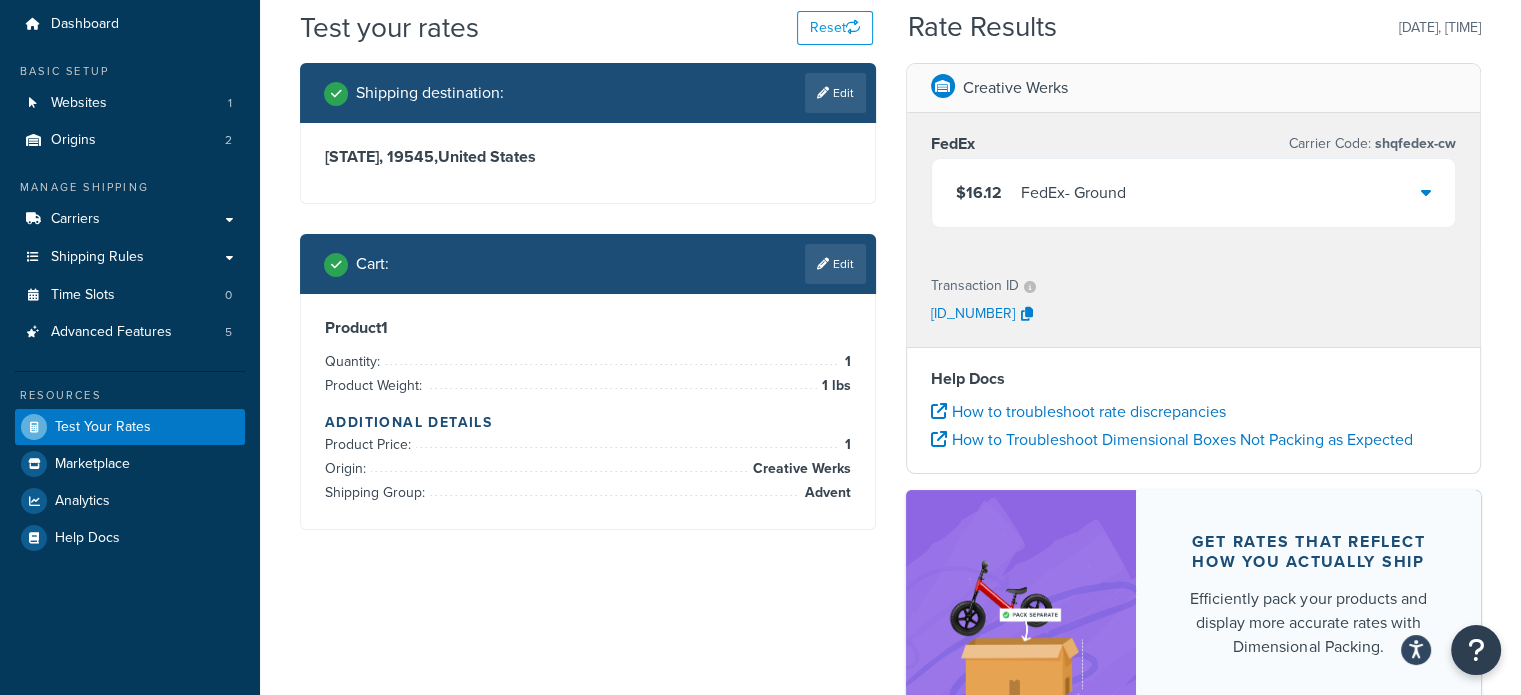 click on "$16.12 FedEx  -   Ground" at bounding box center (1194, 193) 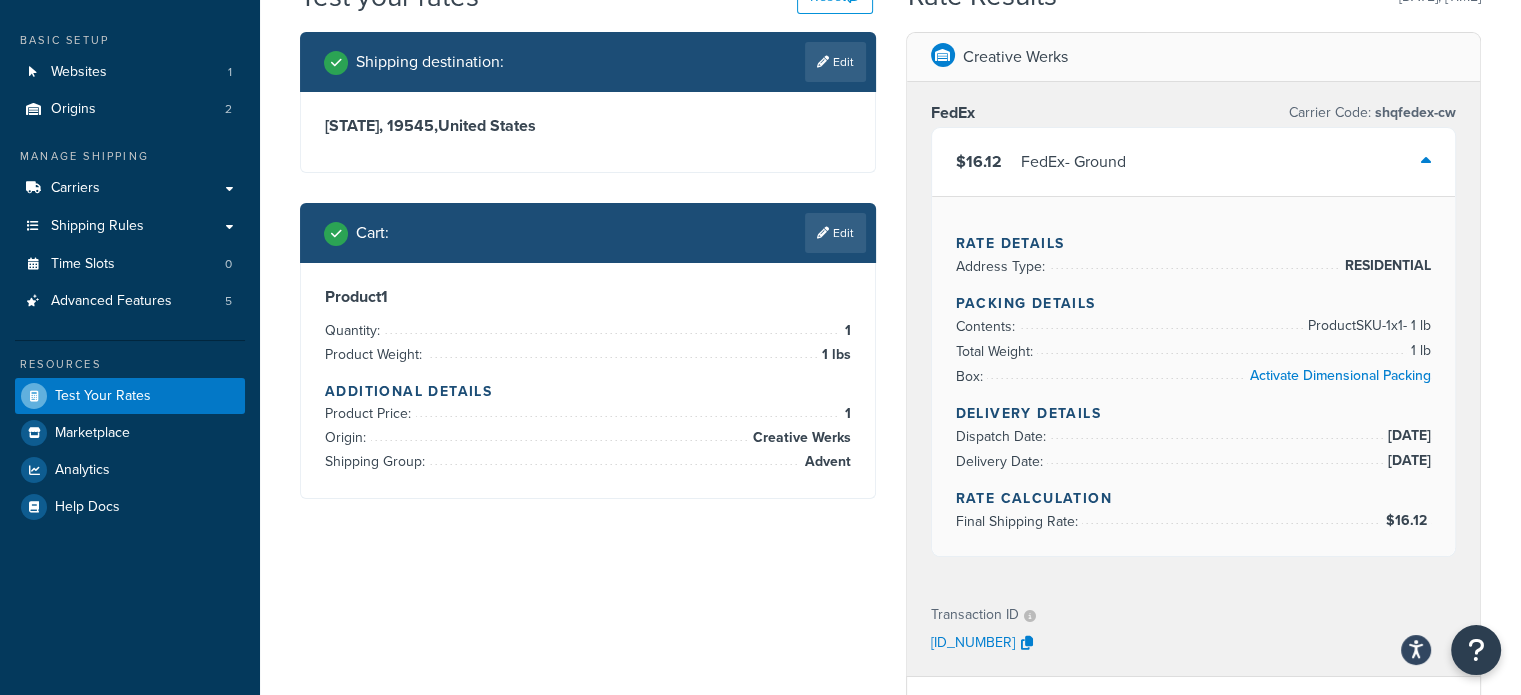 scroll, scrollTop: 64, scrollLeft: 0, axis: vertical 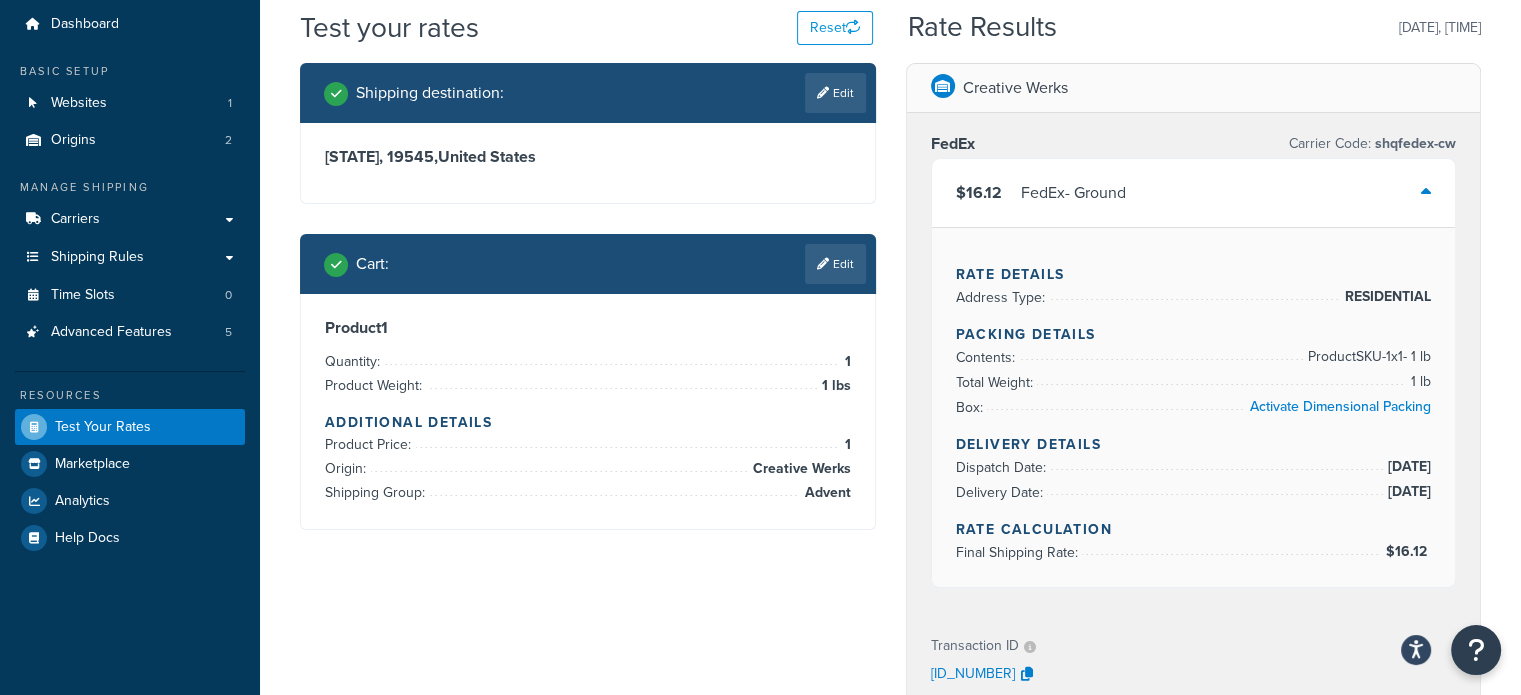 click on "FedEx  -   Ground" at bounding box center (1073, 193) 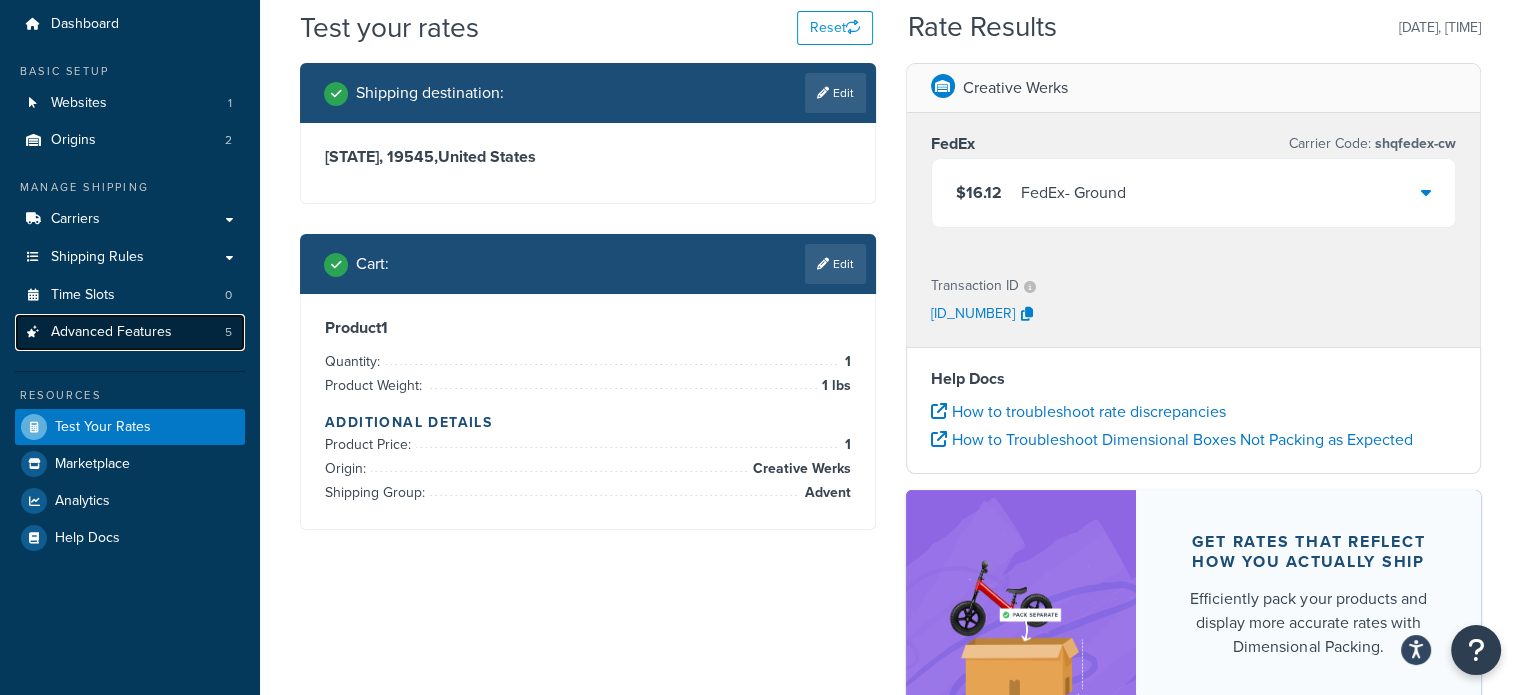 click on "Advanced Features" at bounding box center (111, 332) 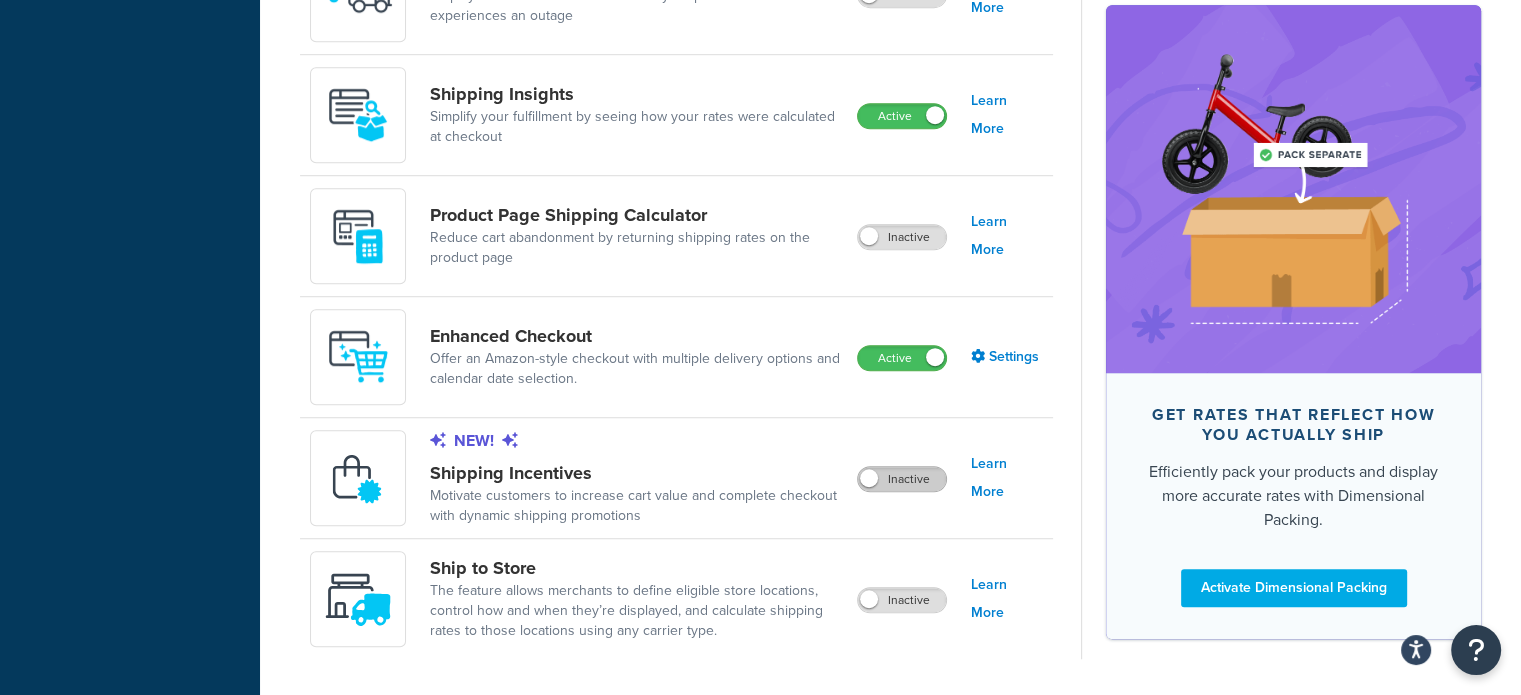 scroll, scrollTop: 1400, scrollLeft: 0, axis: vertical 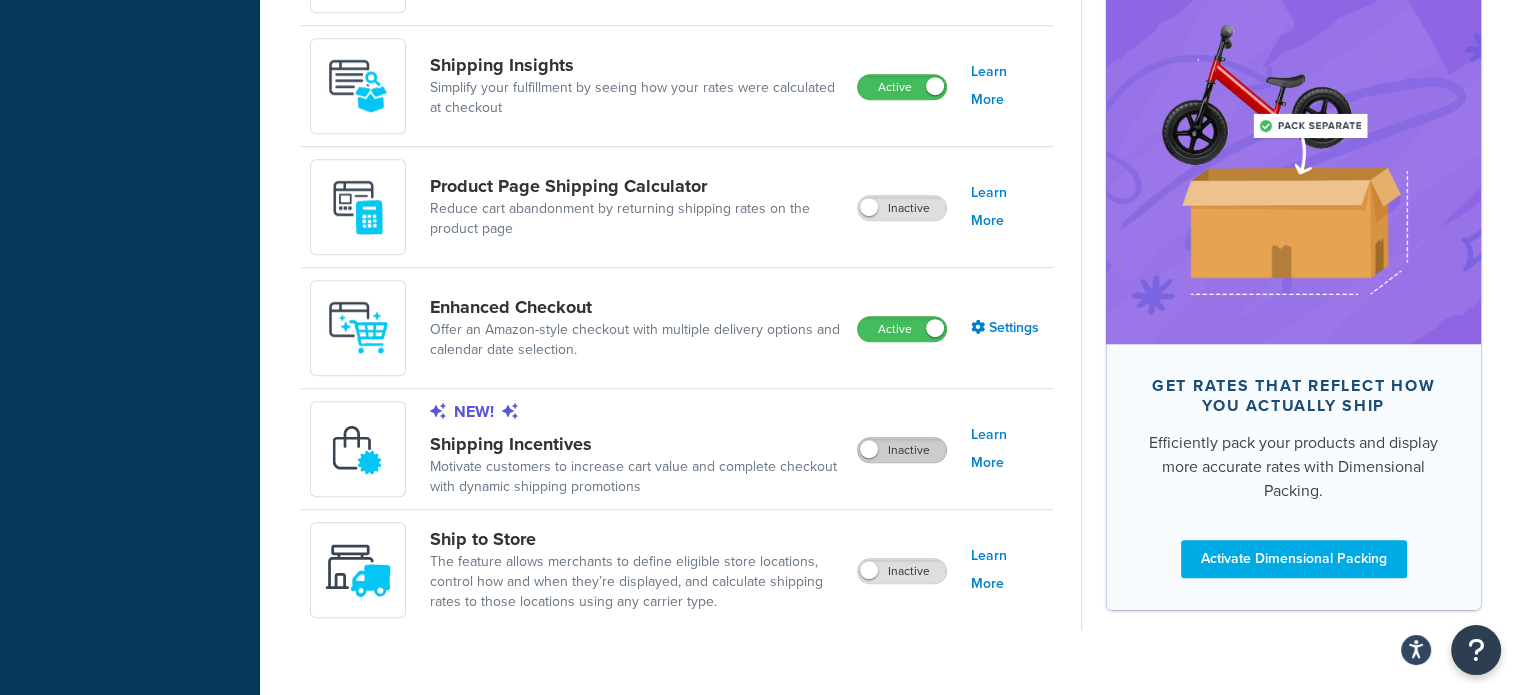 click on "Inactive" at bounding box center (902, 450) 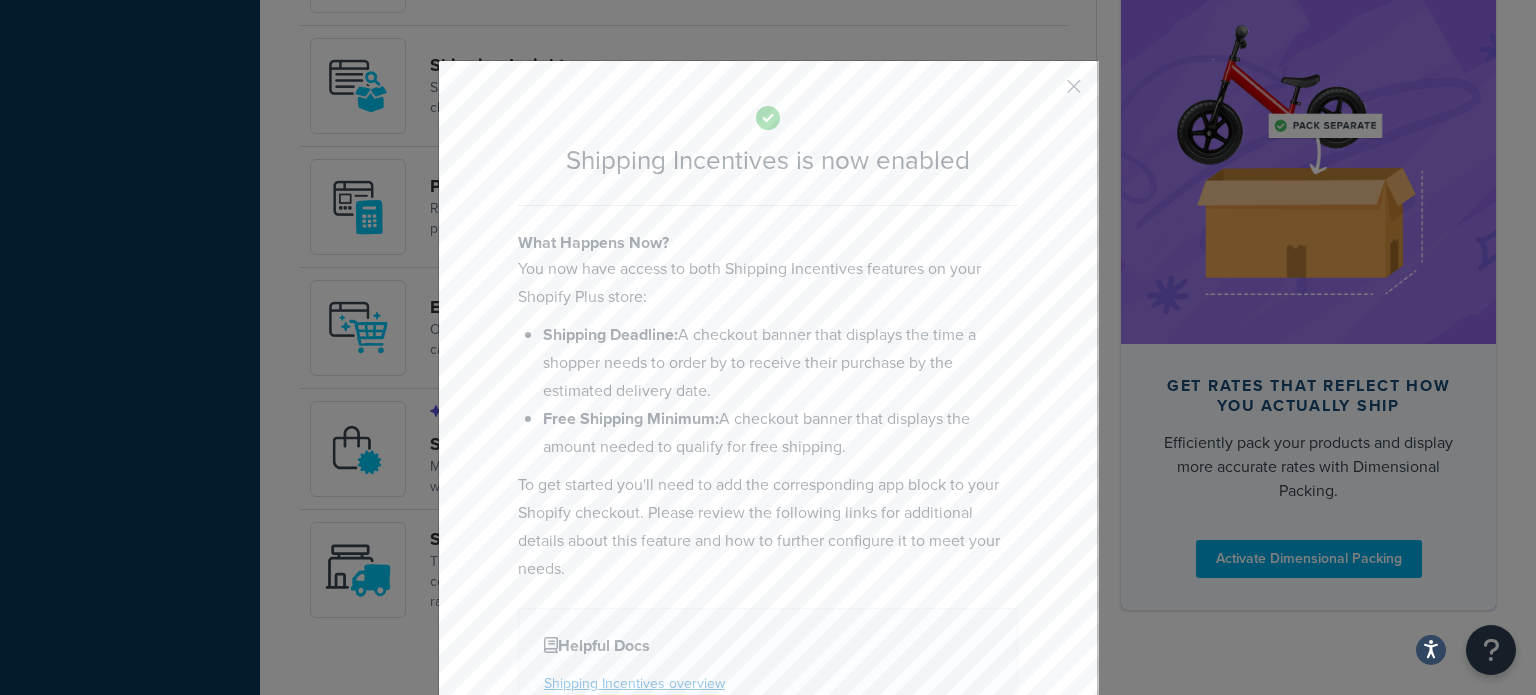 click at bounding box center (1044, 93) 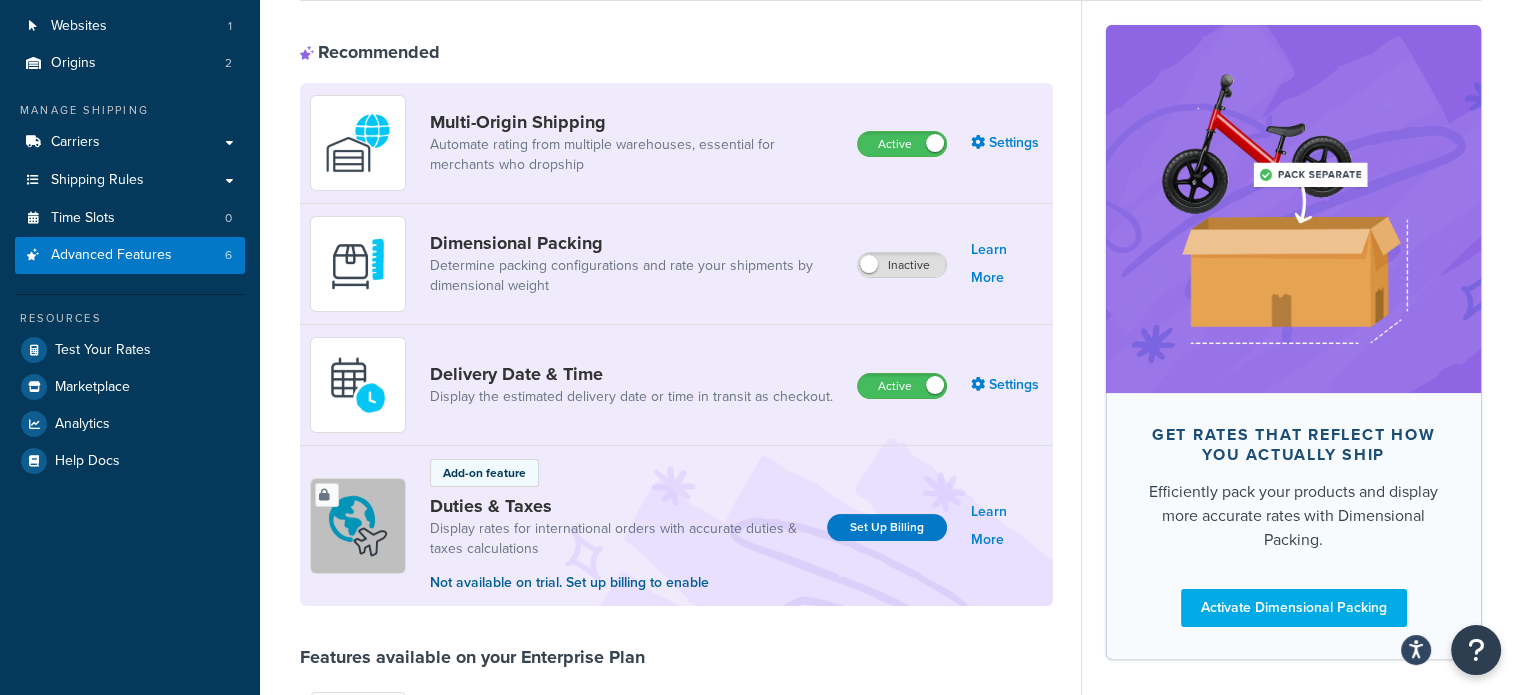 scroll, scrollTop: 0, scrollLeft: 0, axis: both 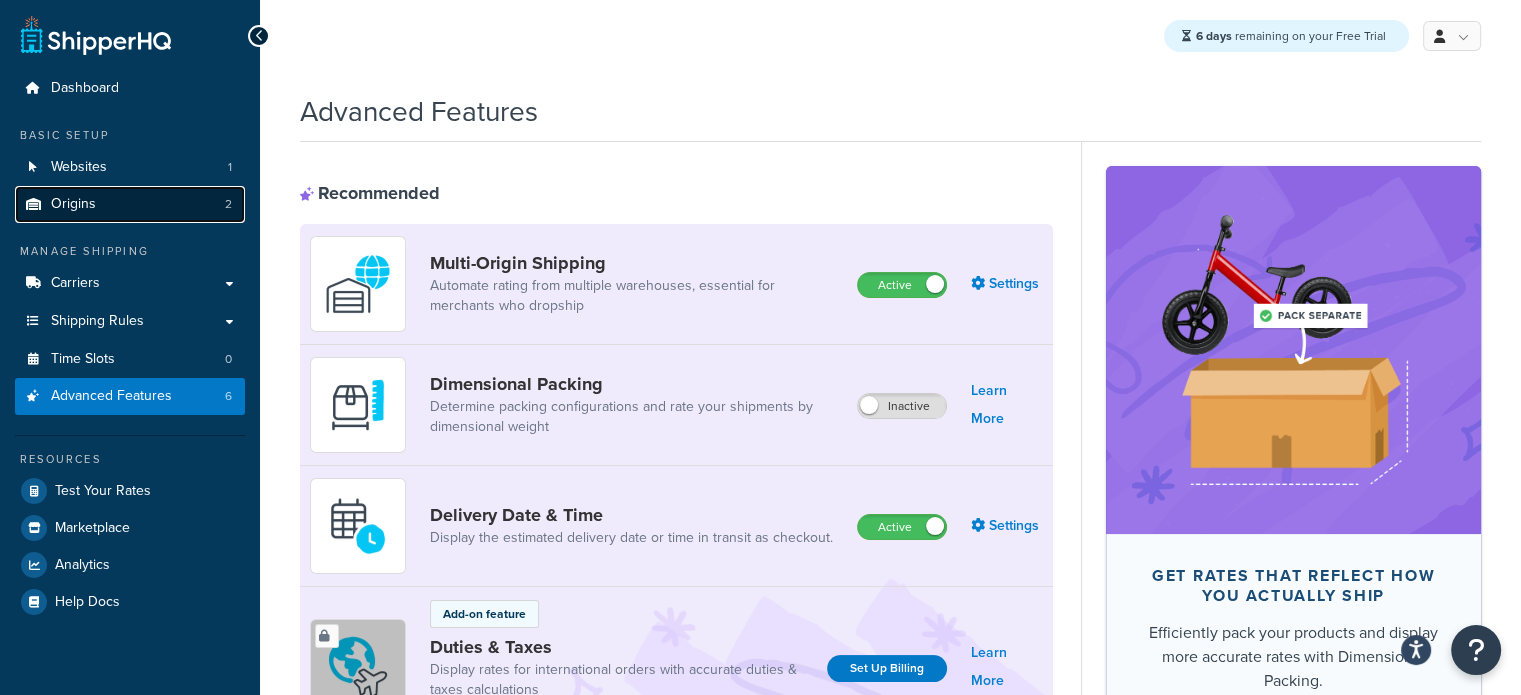 click on "Origins" at bounding box center [73, 204] 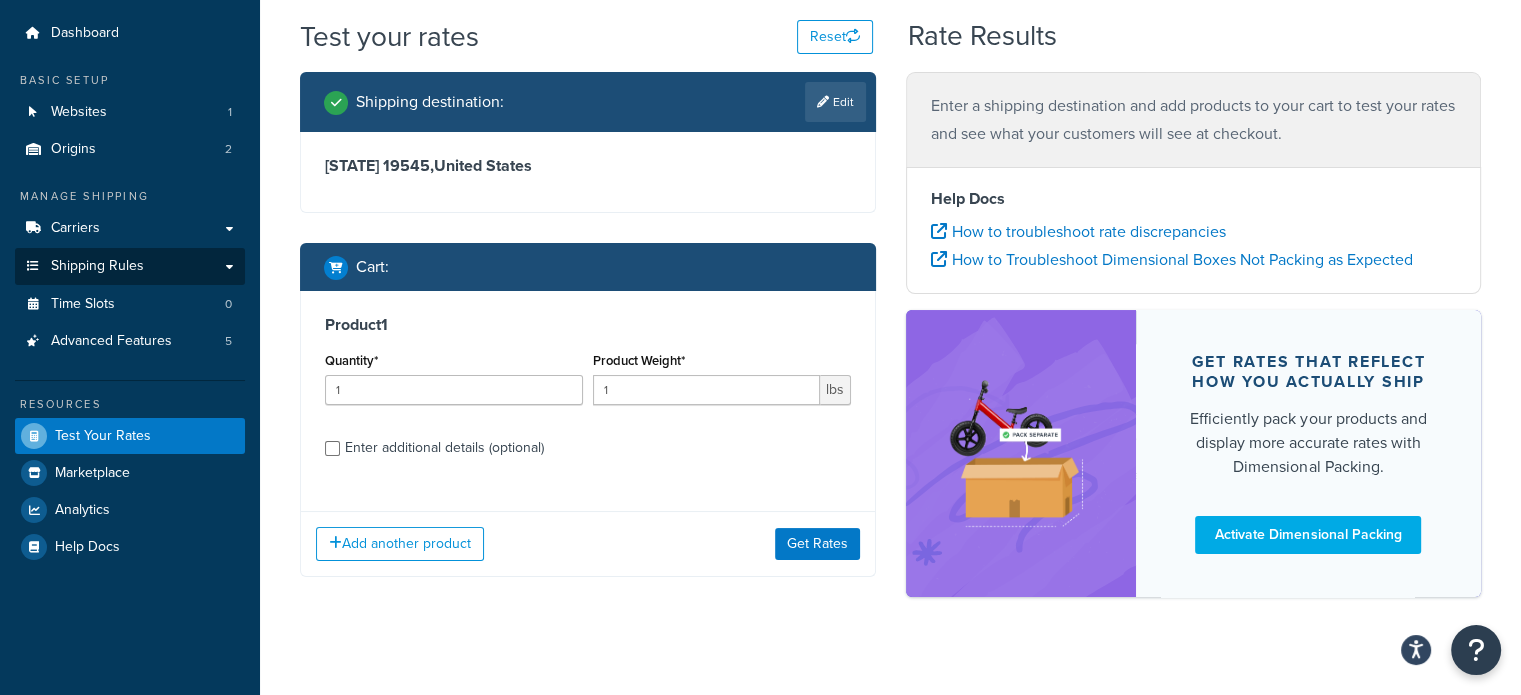 scroll, scrollTop: 55, scrollLeft: 0, axis: vertical 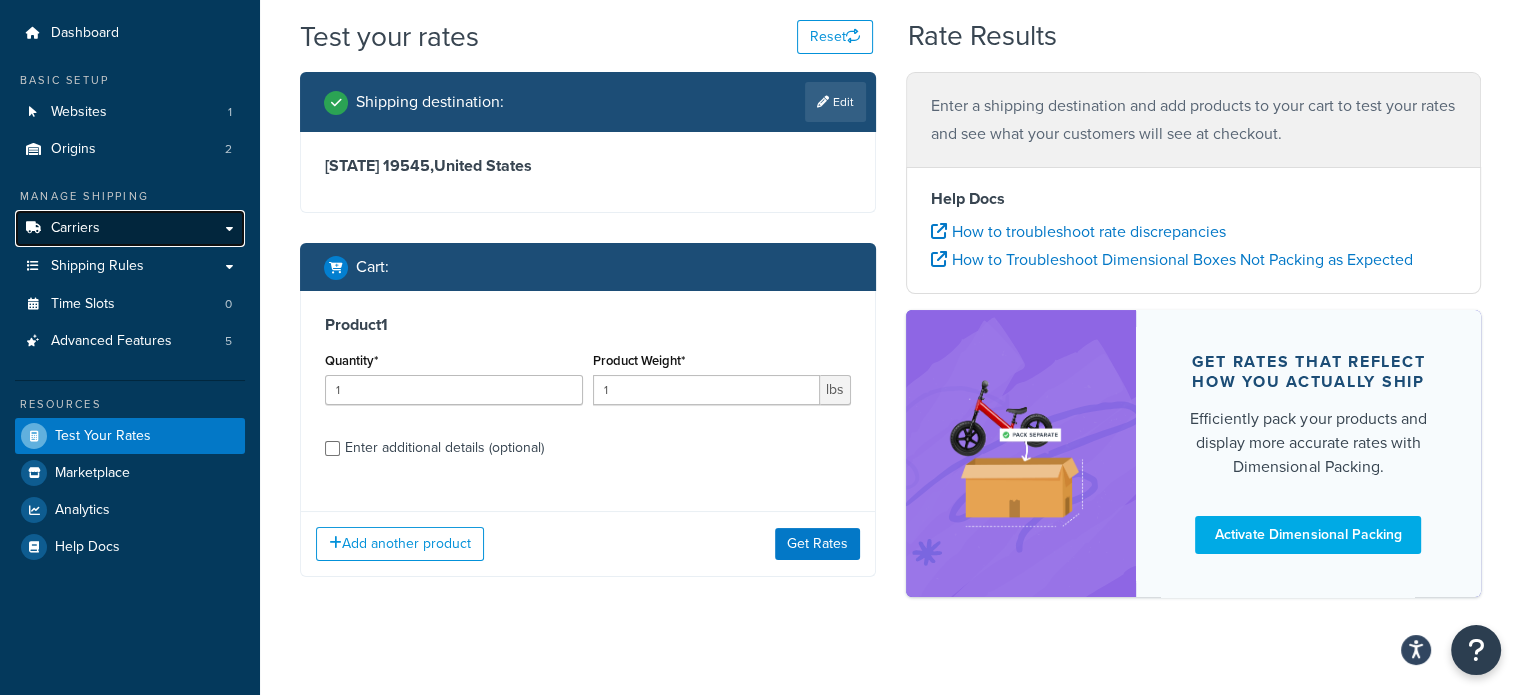 click on "Carriers" at bounding box center (130, 228) 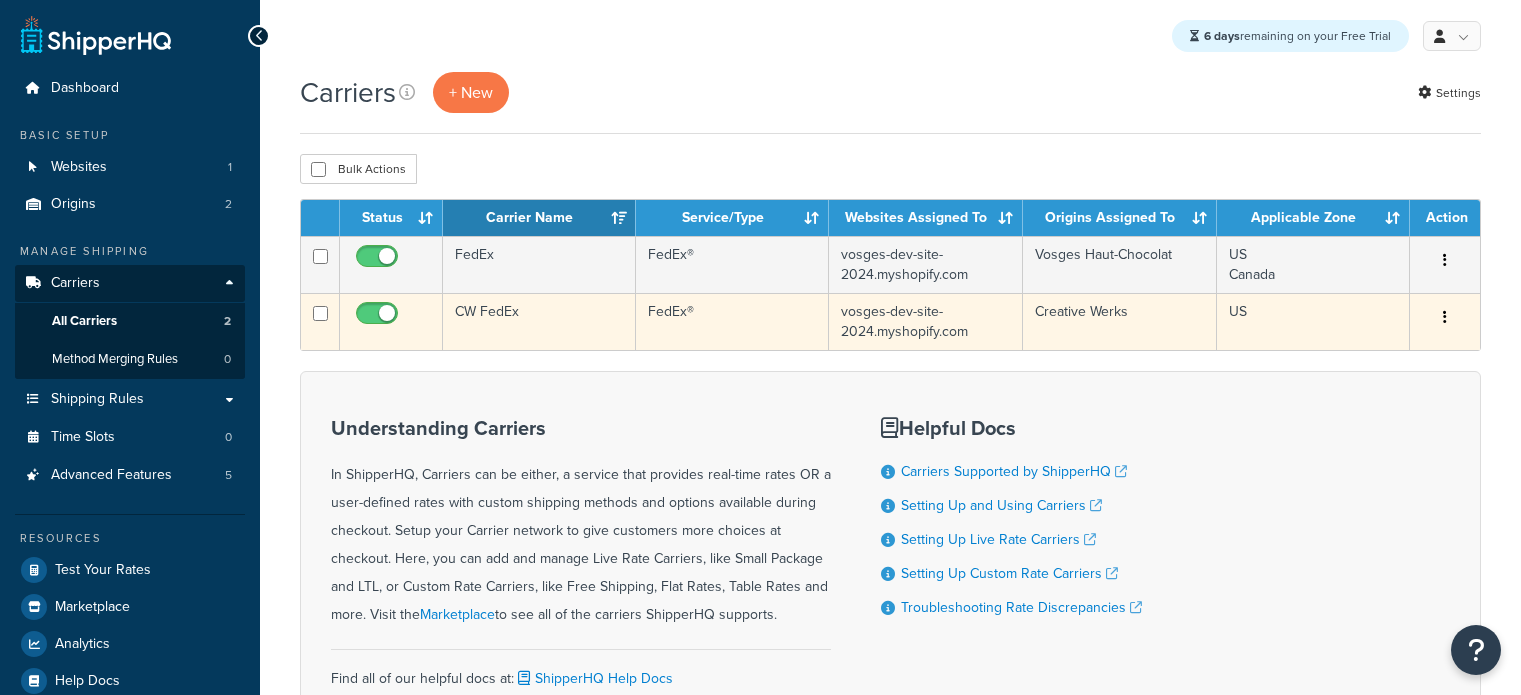 scroll, scrollTop: 0, scrollLeft: 0, axis: both 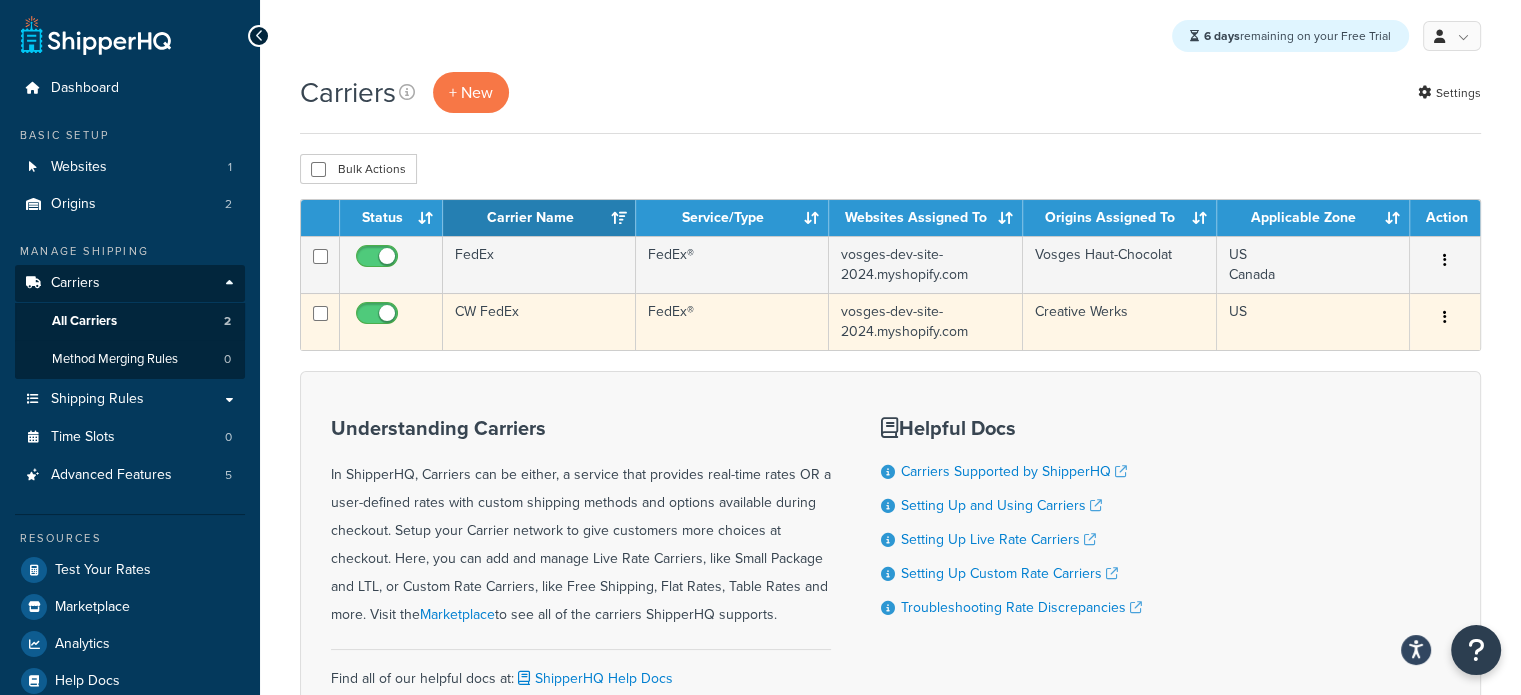 click on "CW FedEx" at bounding box center [539, 321] 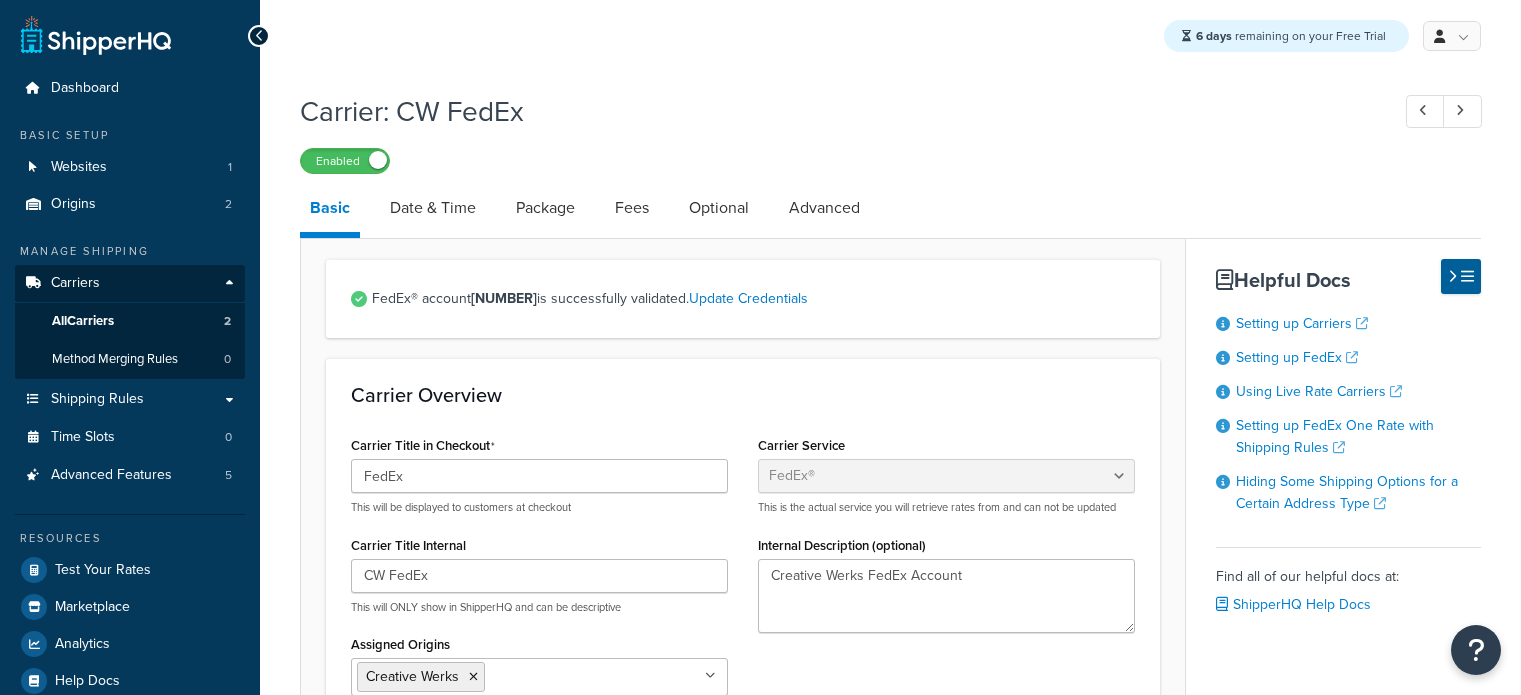 select on "fedEx" 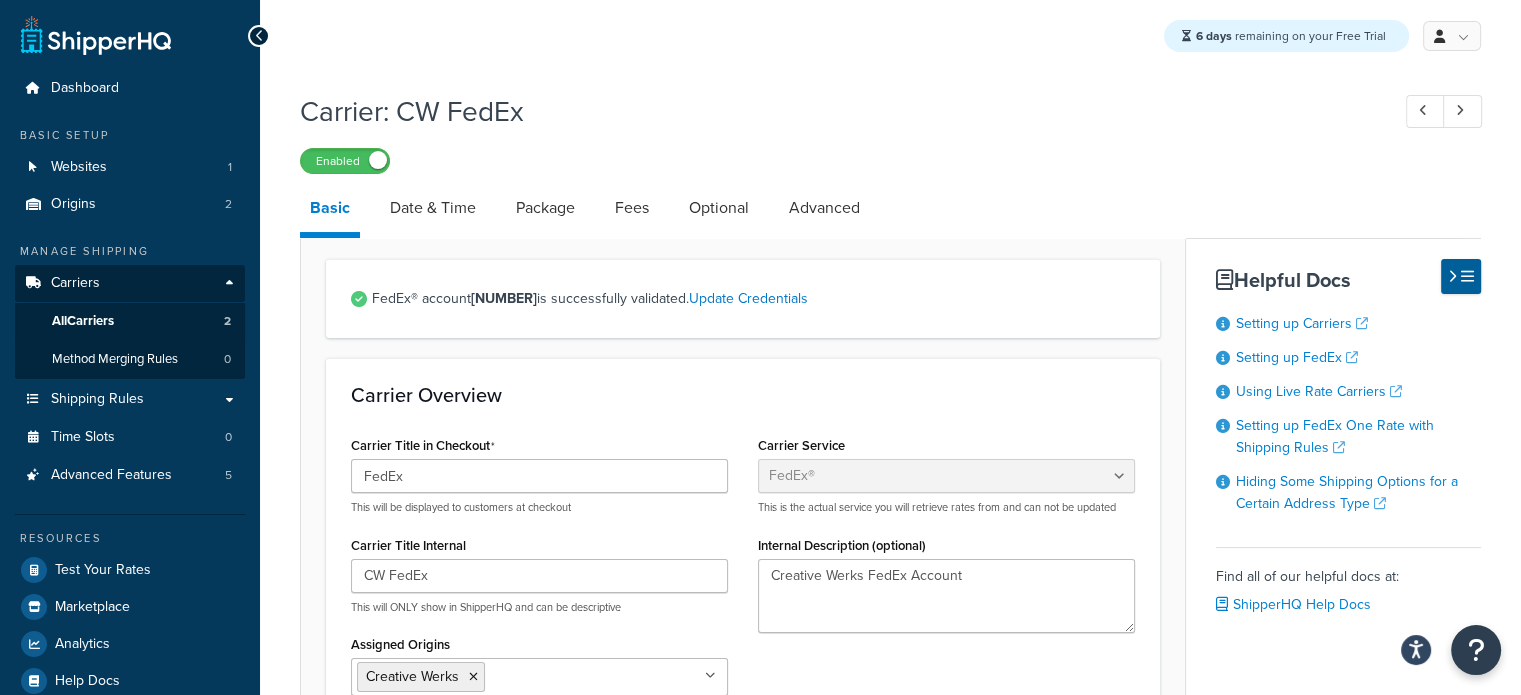 scroll, scrollTop: 0, scrollLeft: 0, axis: both 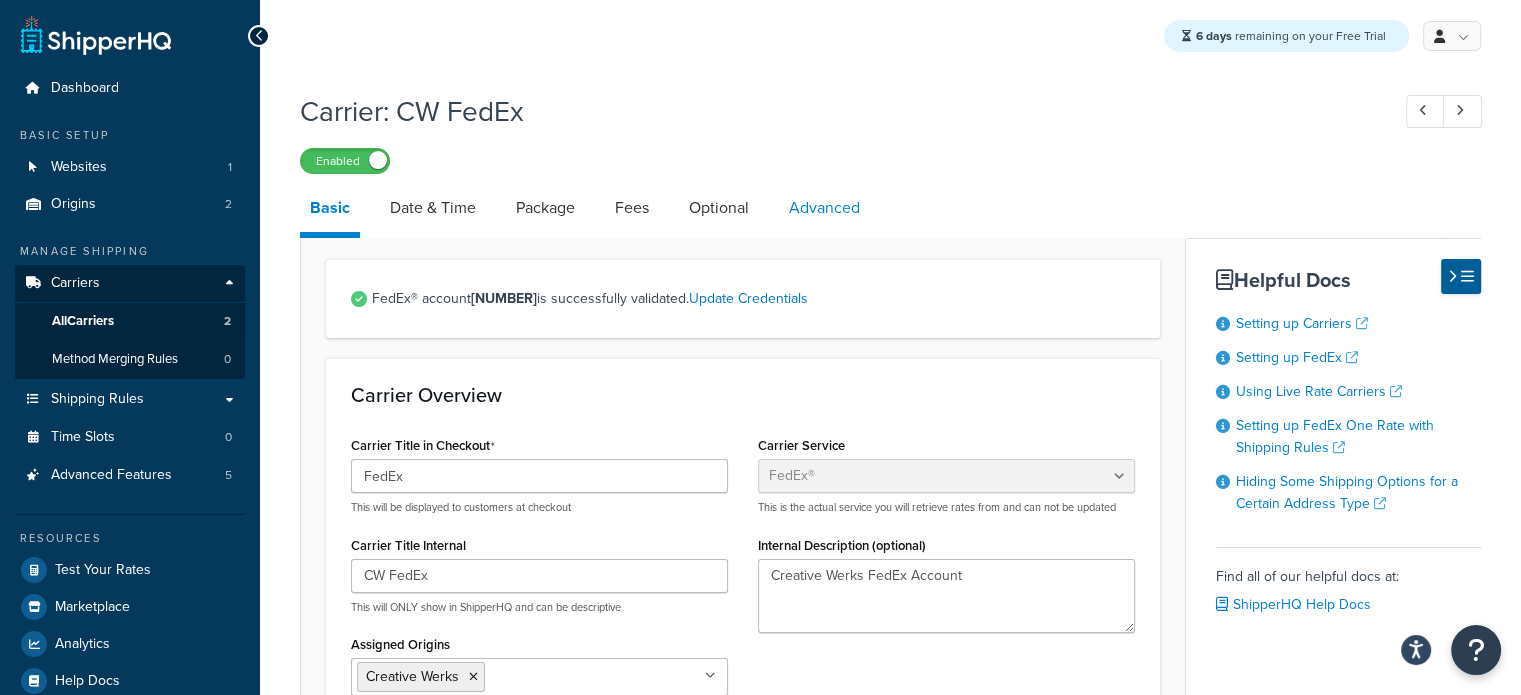 click on "Advanced" at bounding box center [824, 208] 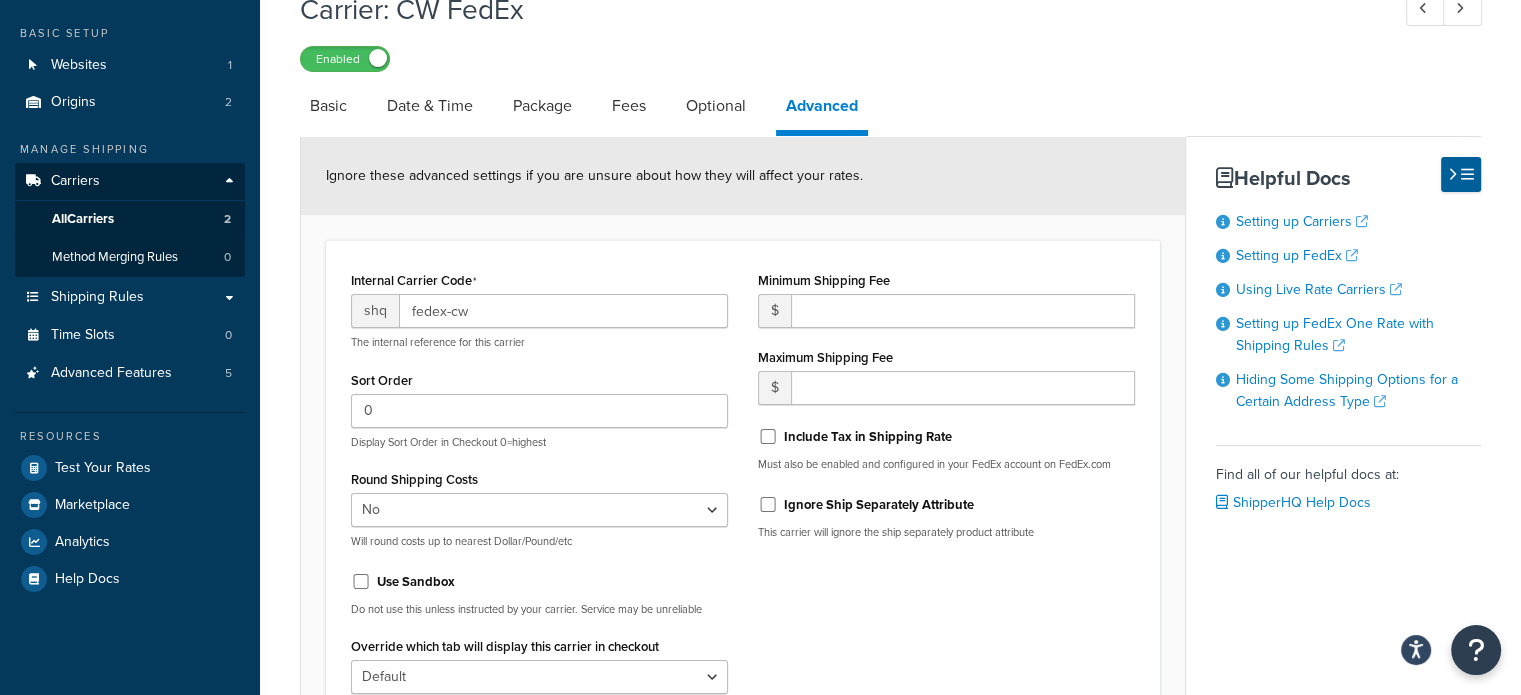 scroll, scrollTop: 100, scrollLeft: 0, axis: vertical 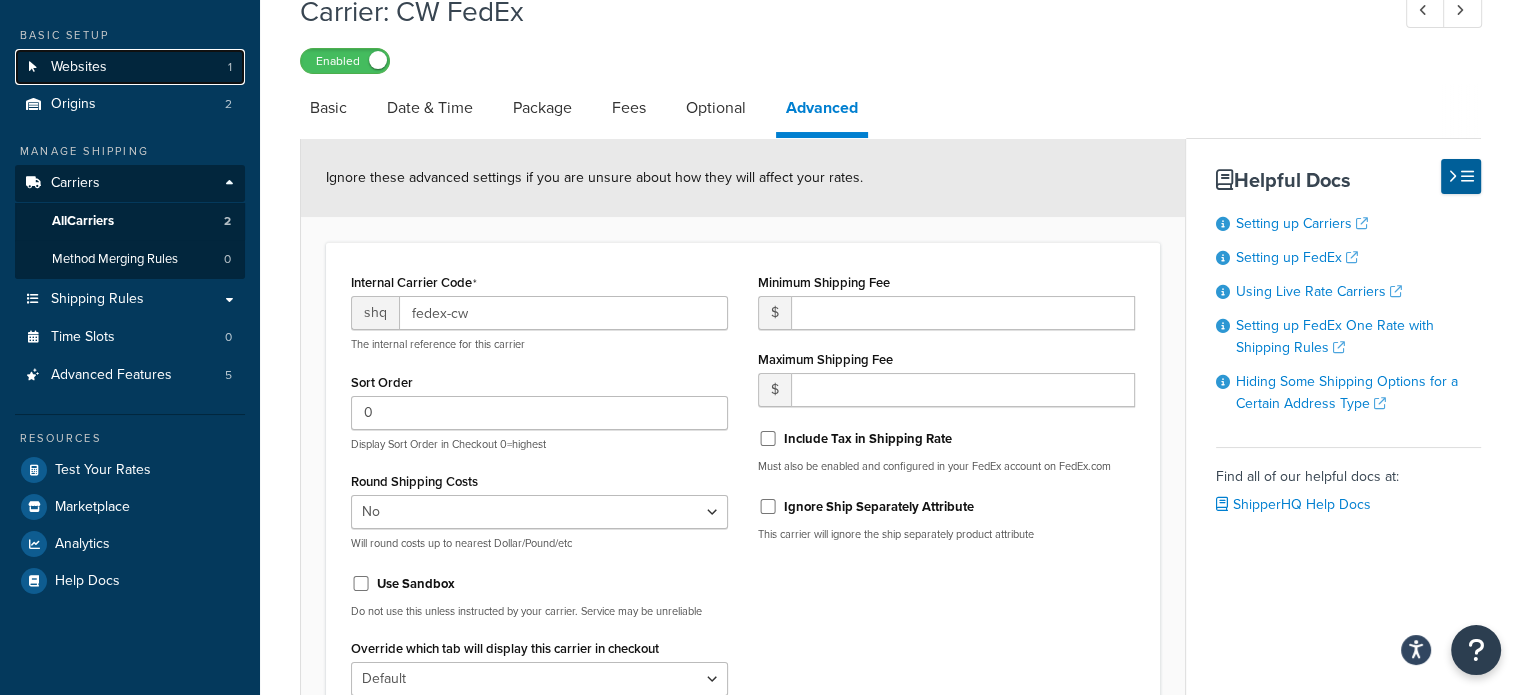 click on "Websites" at bounding box center (79, 67) 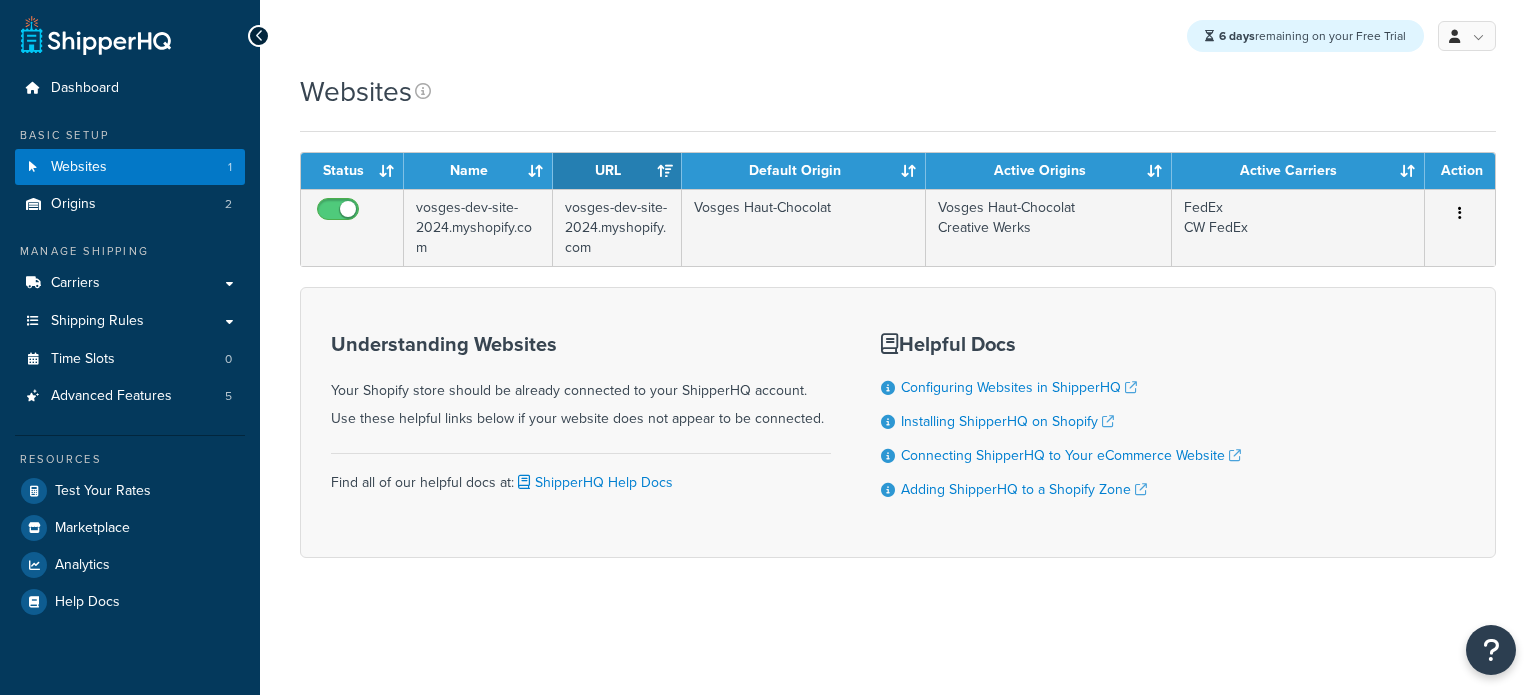 scroll, scrollTop: 0, scrollLeft: 0, axis: both 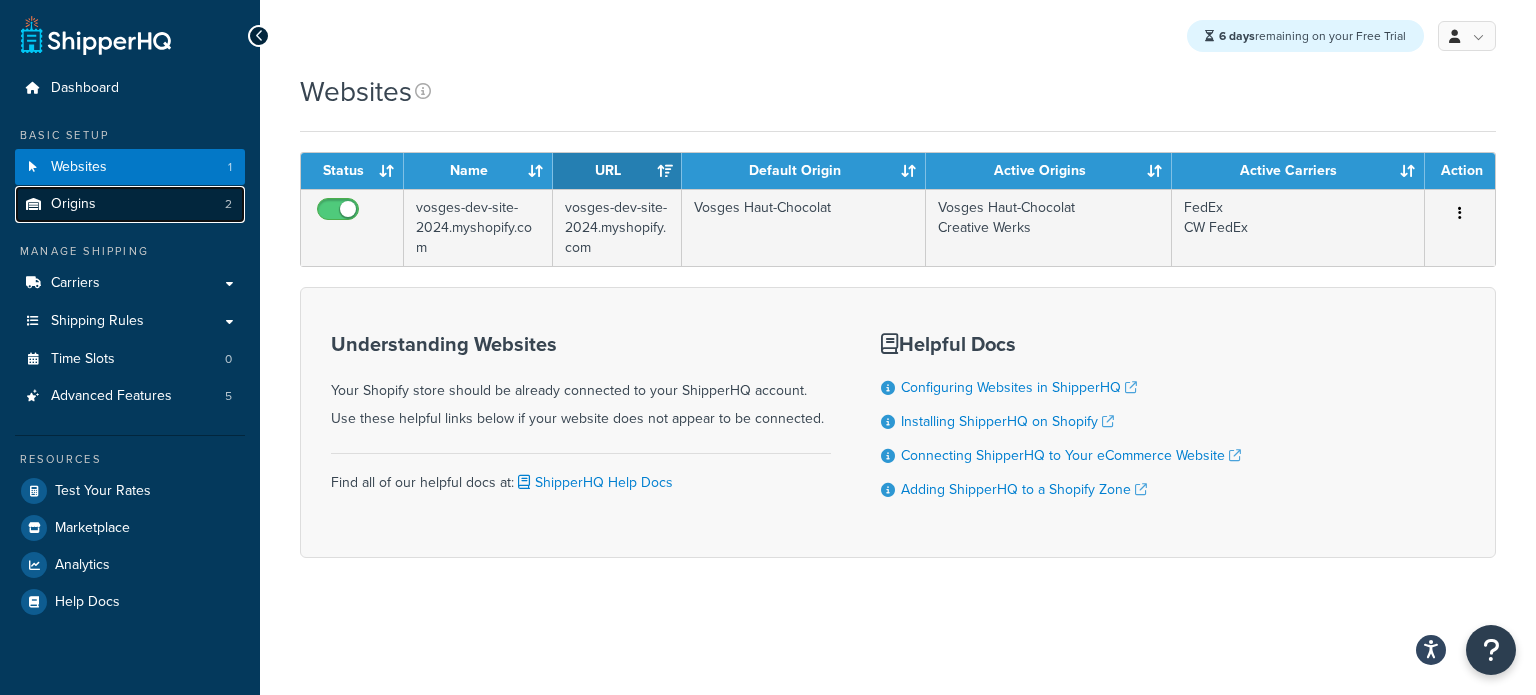 click on "Origins
2" at bounding box center (130, 204) 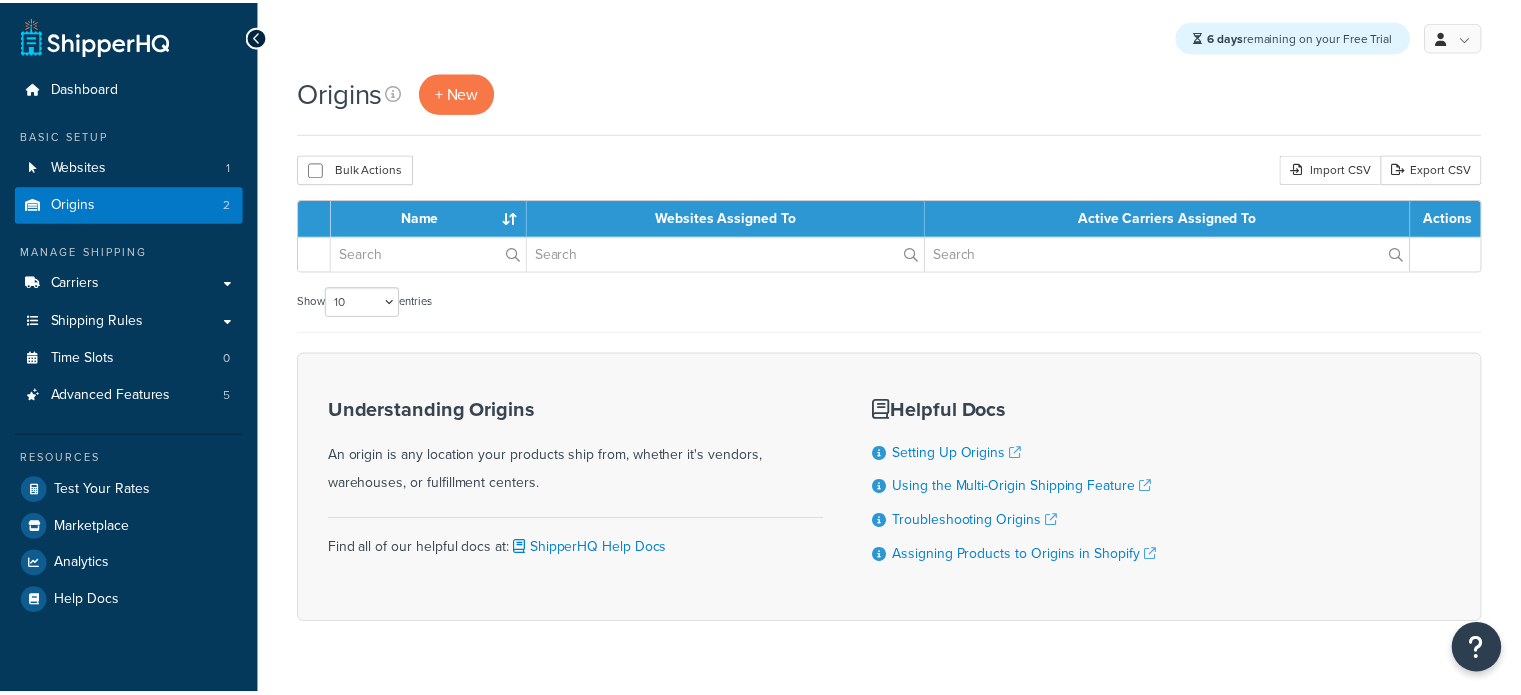 scroll, scrollTop: 0, scrollLeft: 0, axis: both 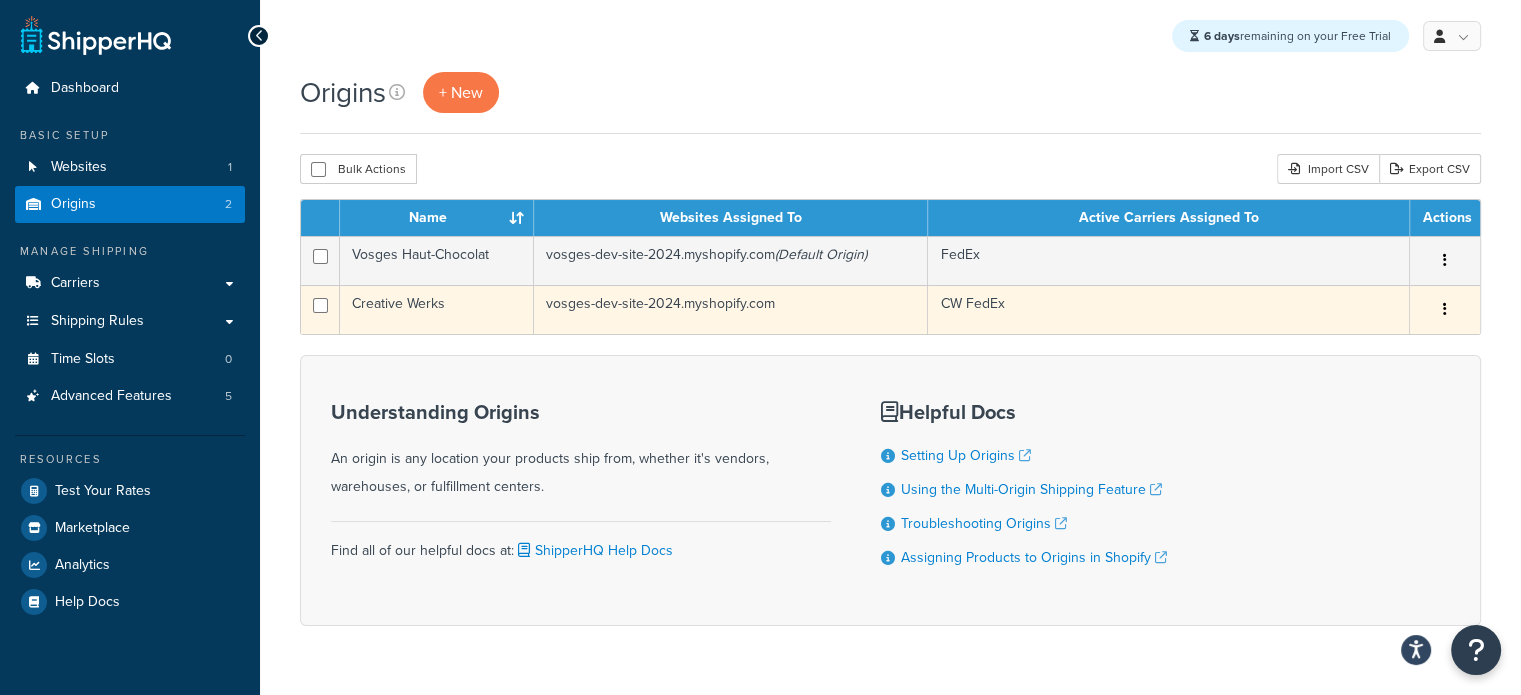 click on "Creative Werks" at bounding box center [437, 309] 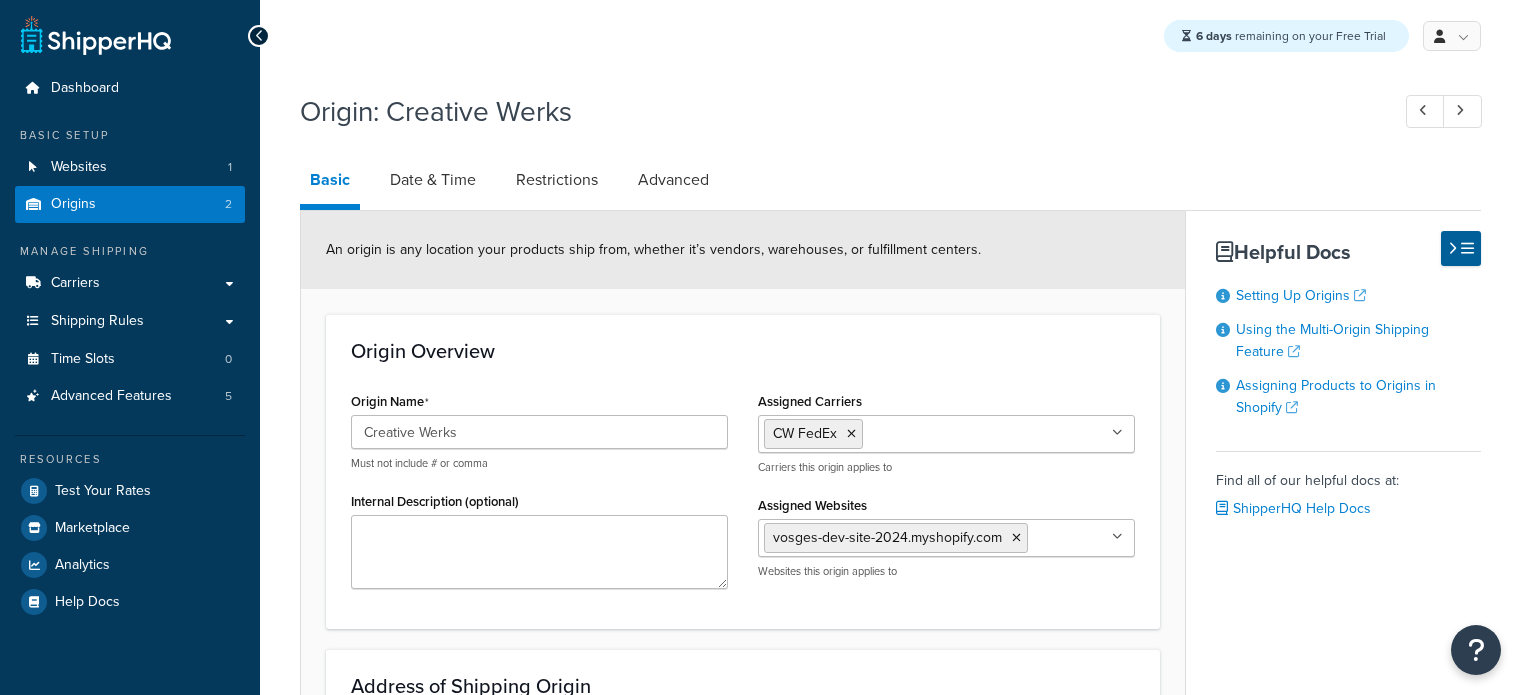 select on "13" 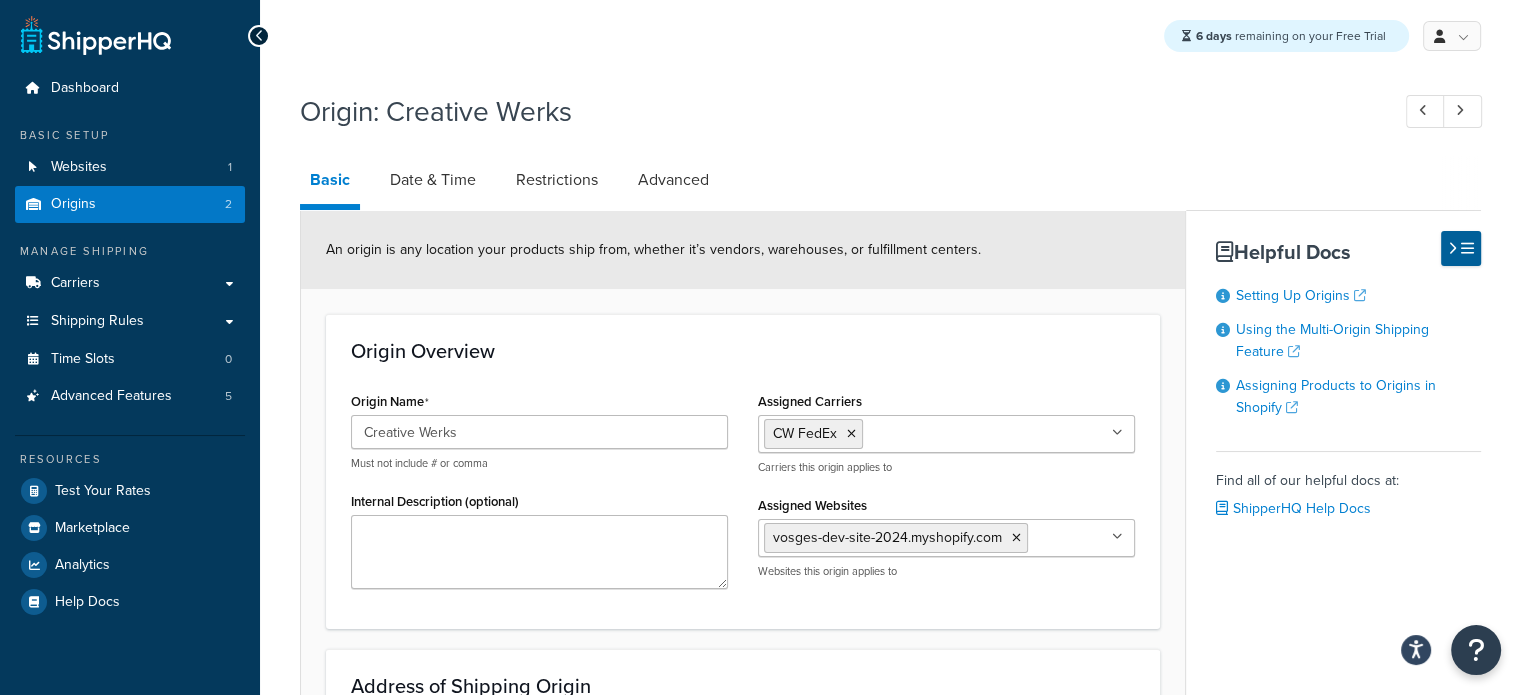 scroll, scrollTop: 0, scrollLeft: 0, axis: both 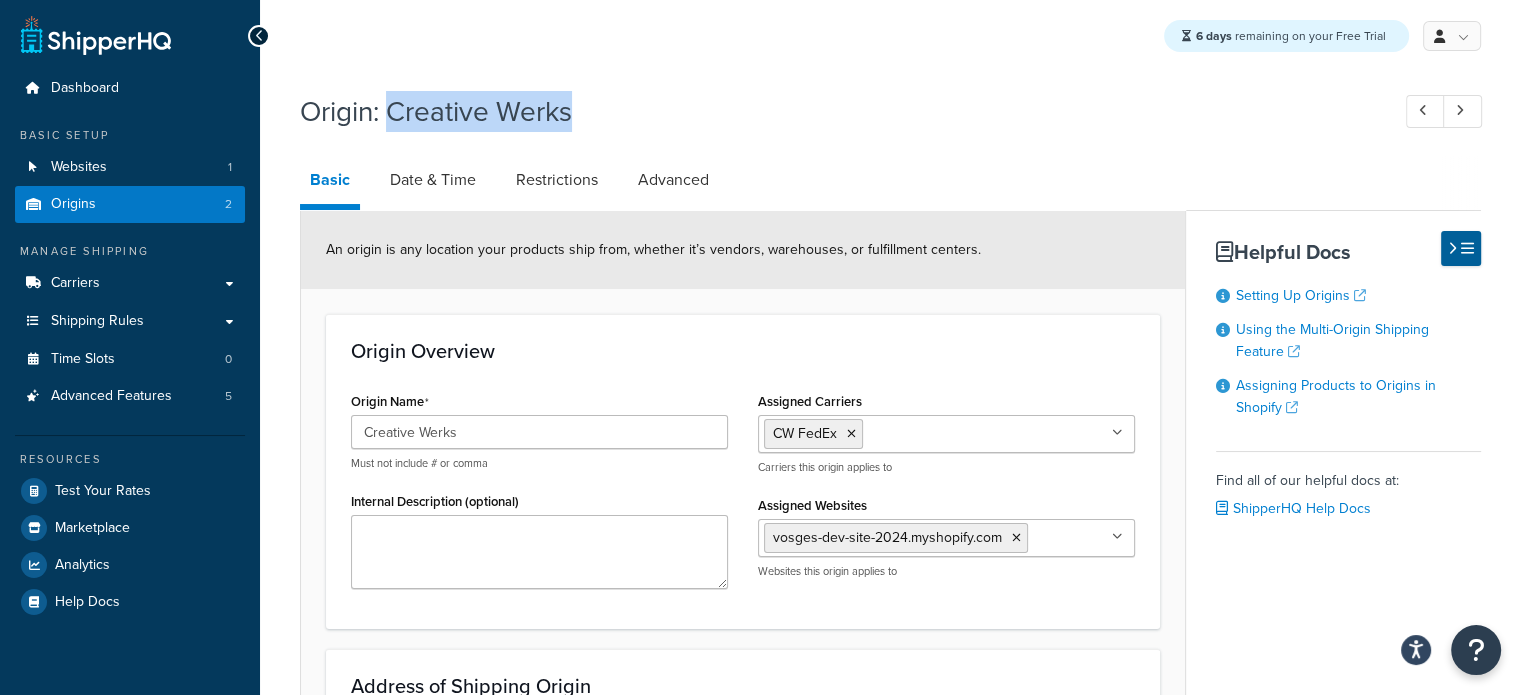 drag, startPoint x: 389, startPoint y: 112, endPoint x: 584, endPoint y: 123, distance: 195.31001 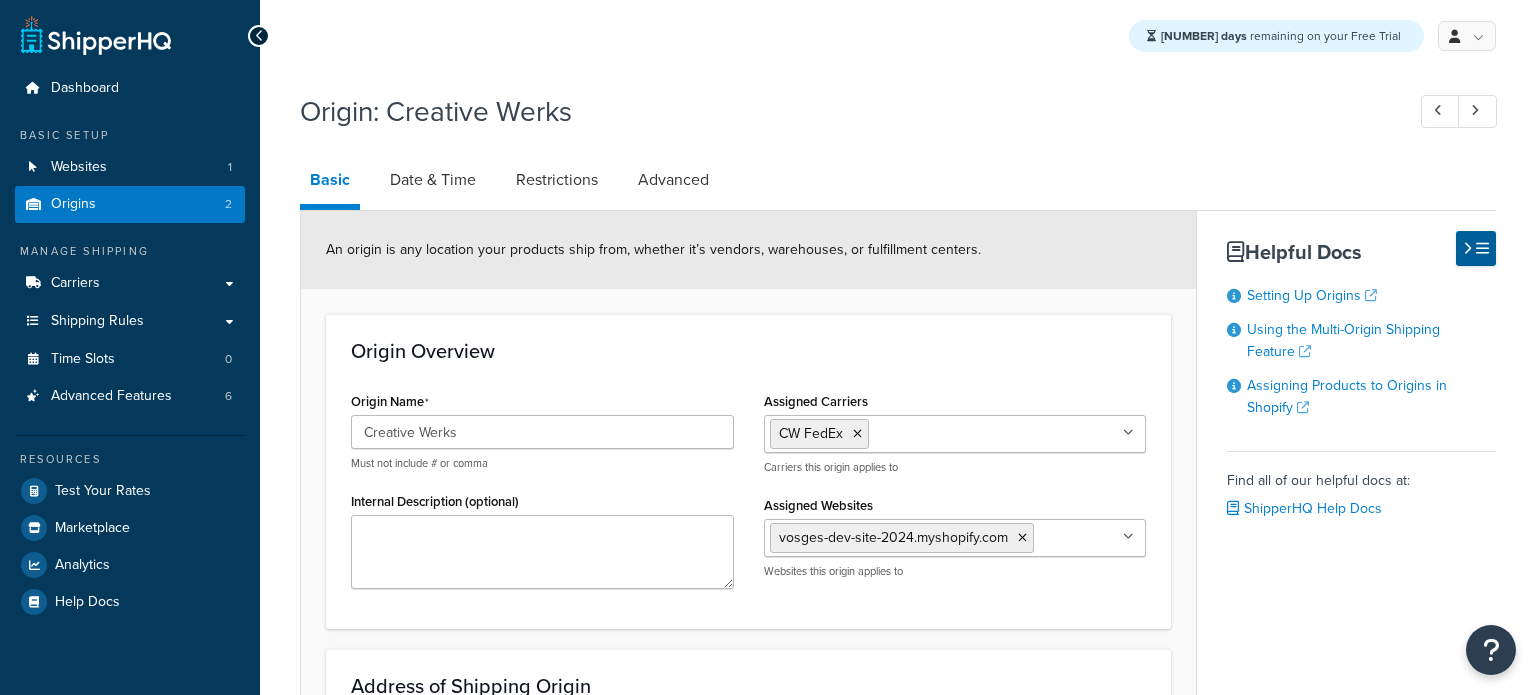 select on "13" 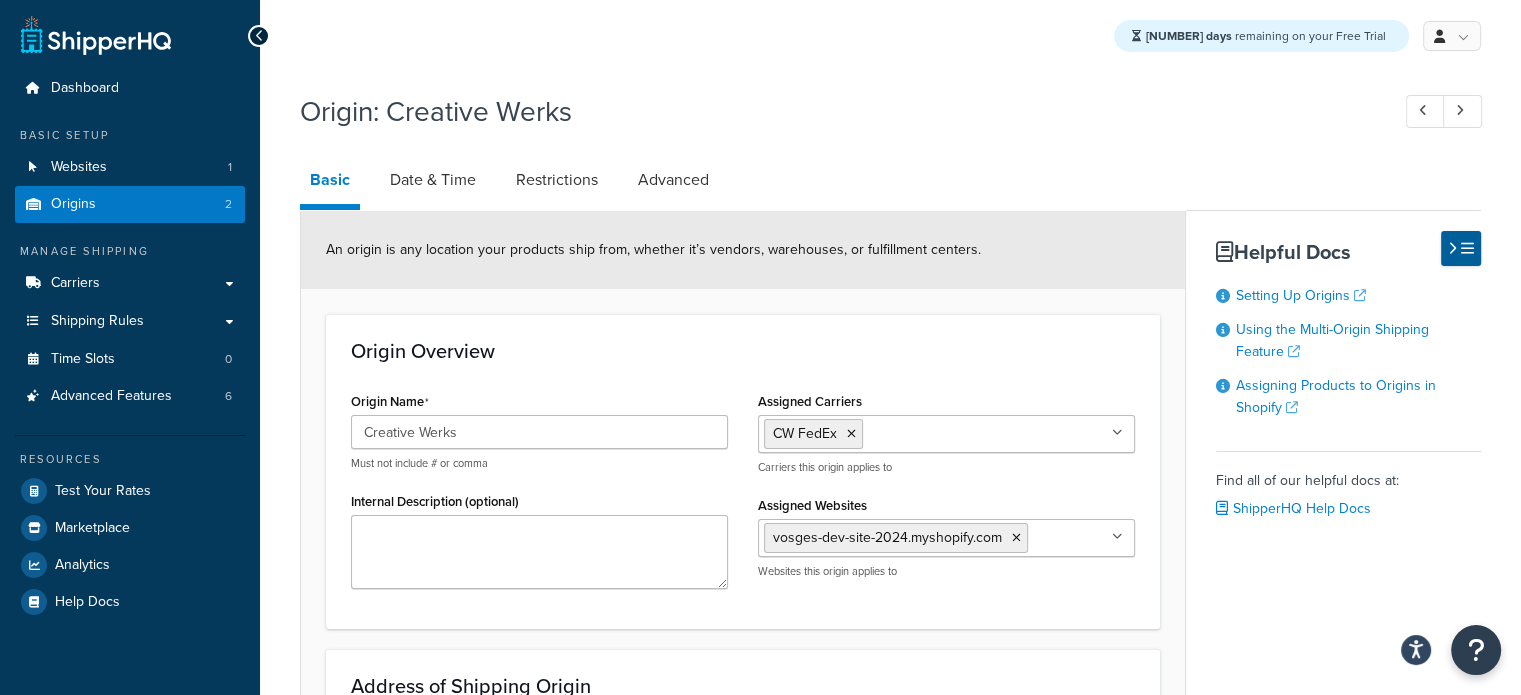 scroll, scrollTop: 5, scrollLeft: 0, axis: vertical 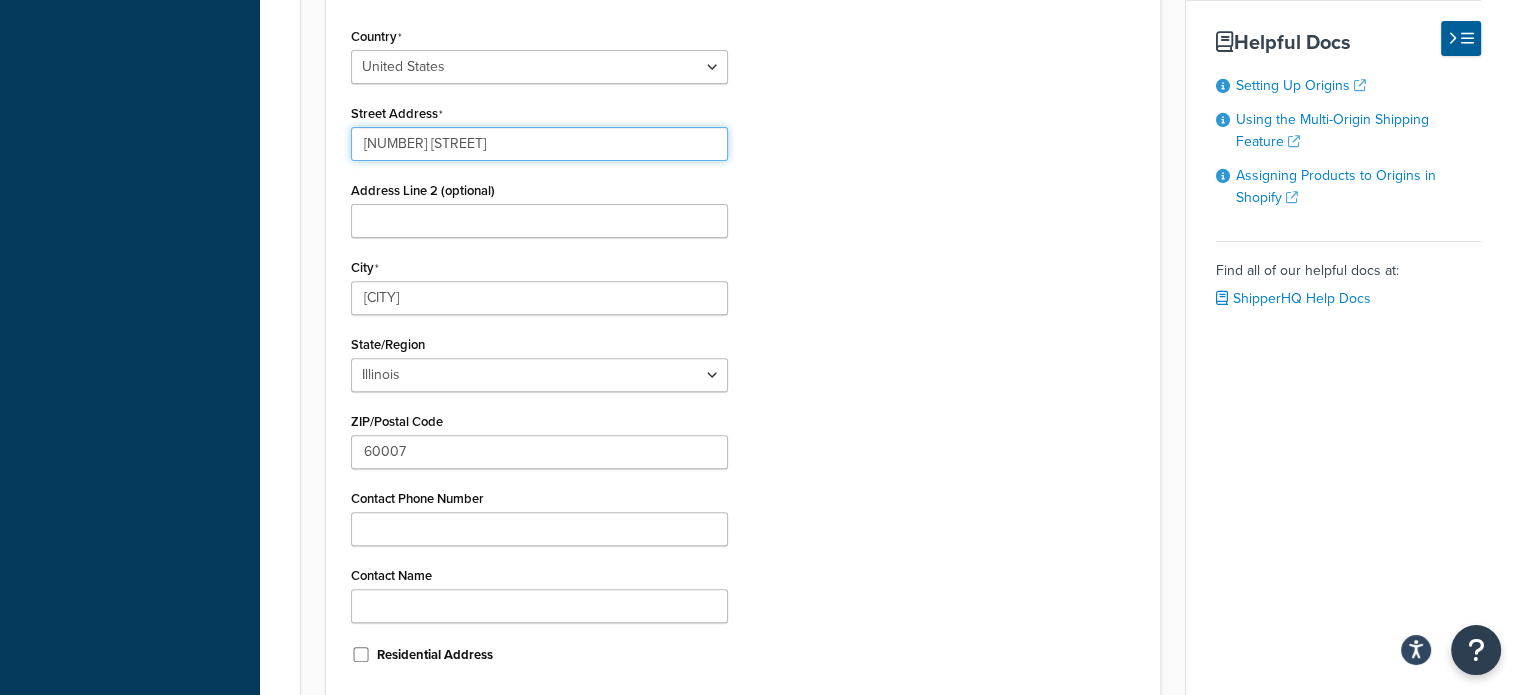 drag, startPoint x: 493, startPoint y: 148, endPoint x: 243, endPoint y: 151, distance: 250.018 